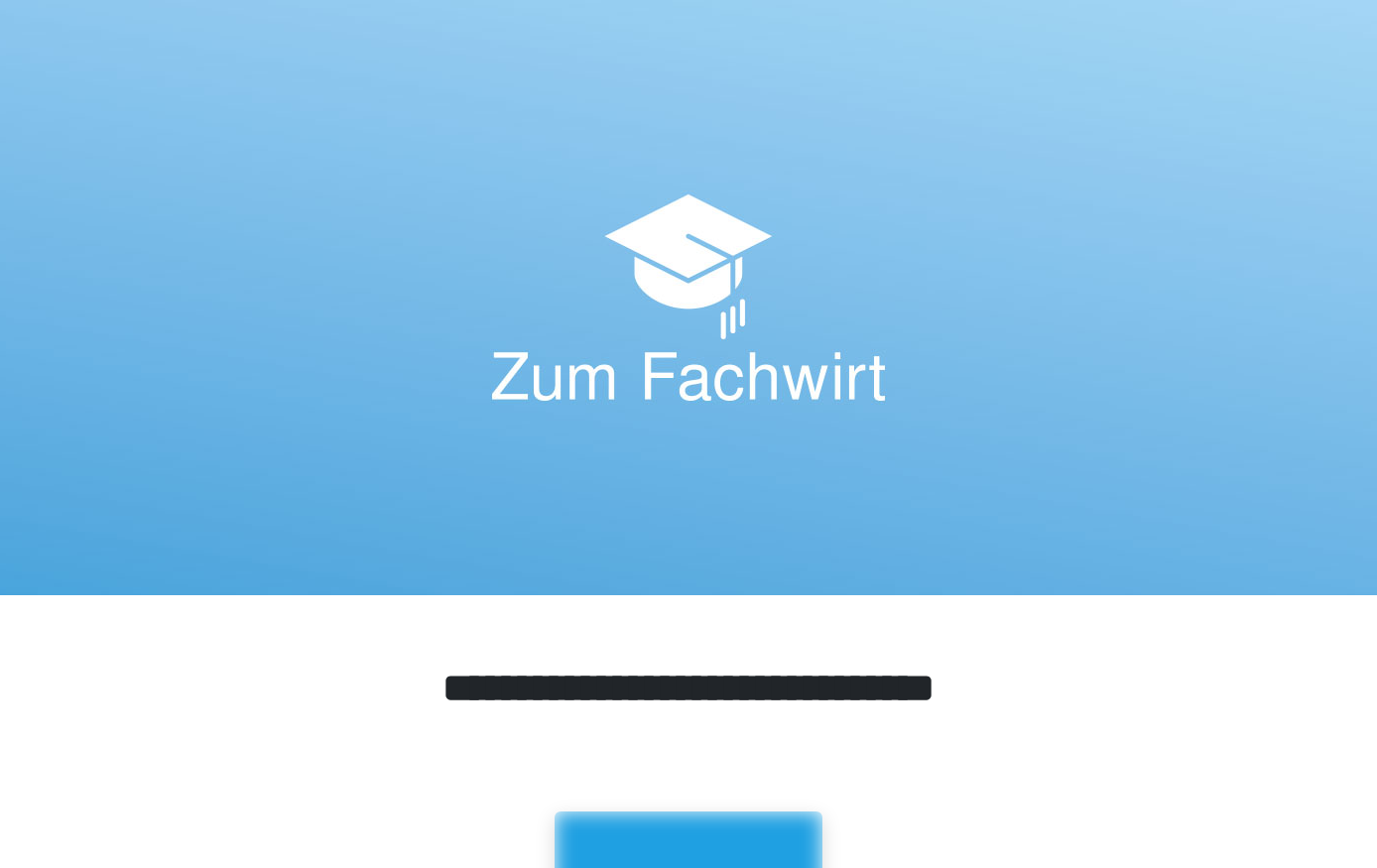 scroll, scrollTop: 0, scrollLeft: 0, axis: both 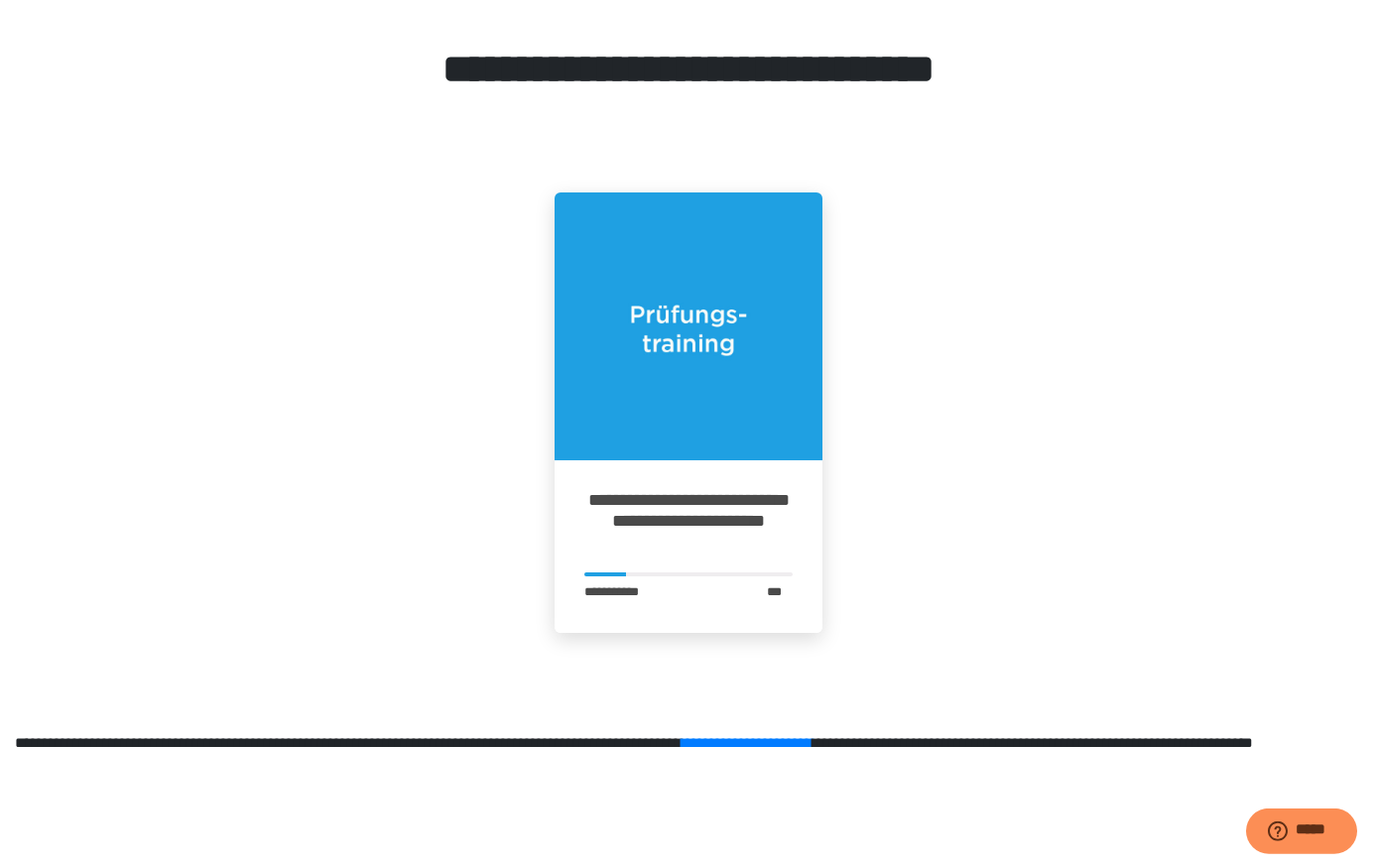 click on "**********" at bounding box center (688, 521) 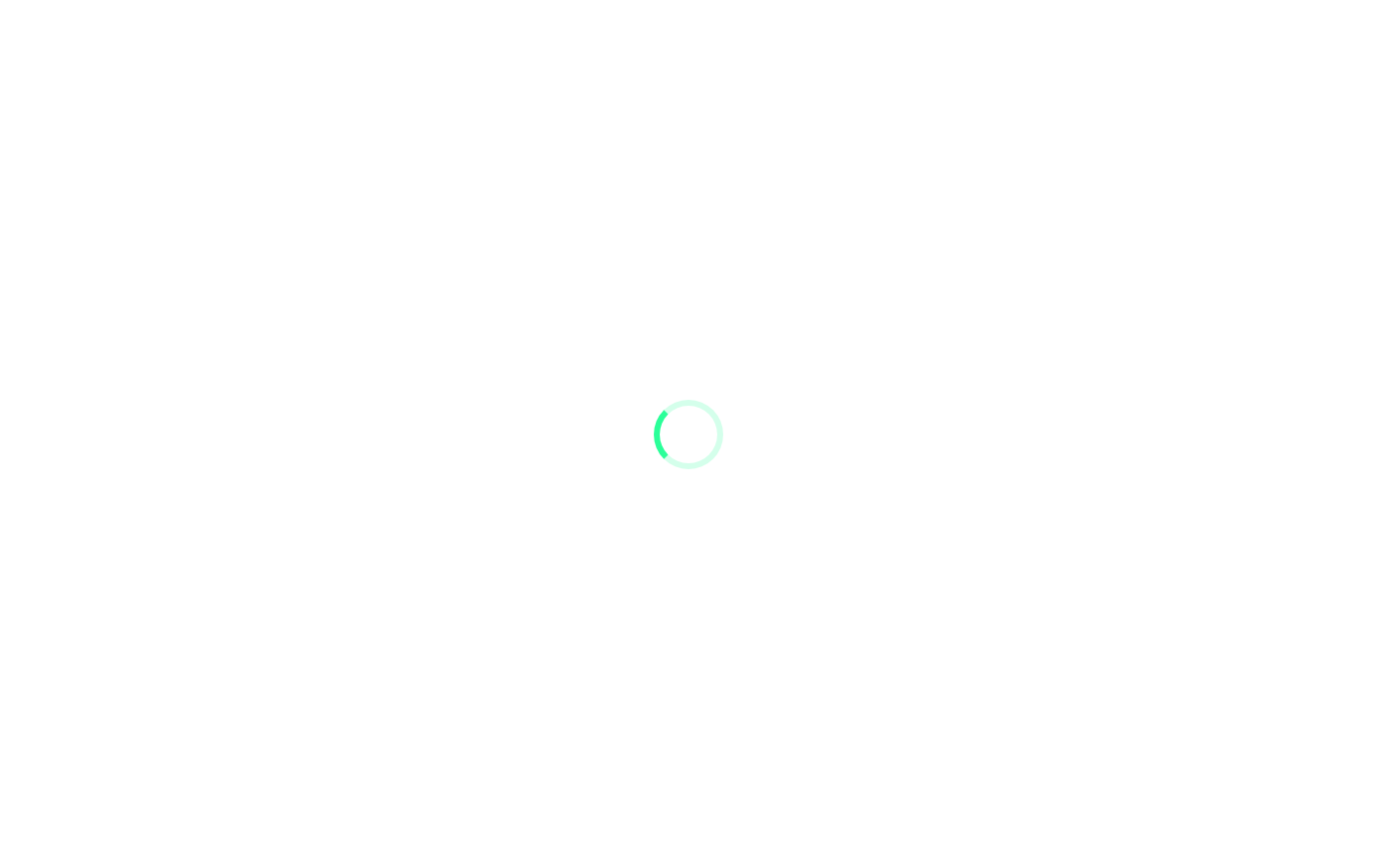 scroll, scrollTop: 26, scrollLeft: 0, axis: vertical 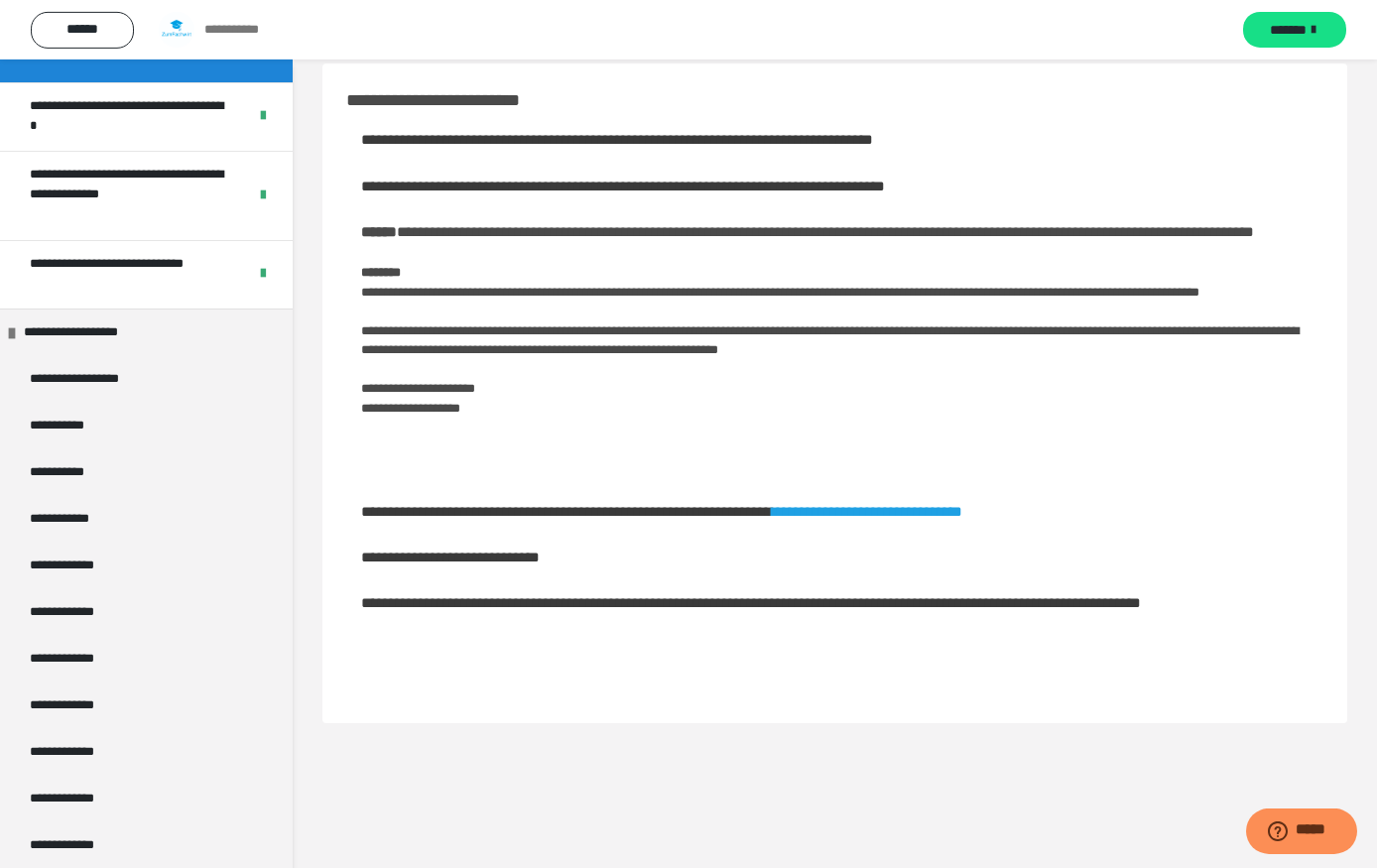 click on "**********" at bounding box center (99, 332) 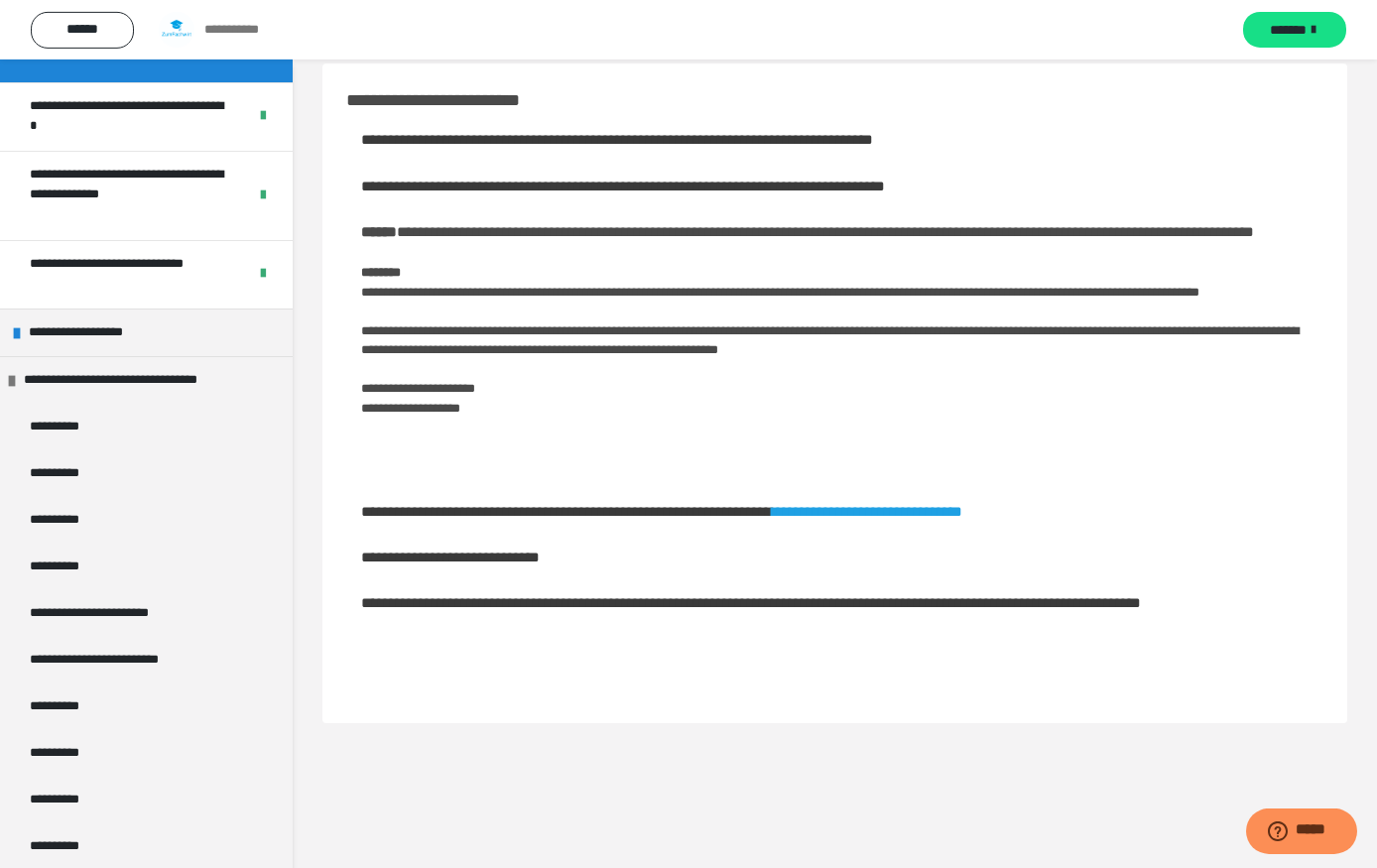 click on "**********" at bounding box center (143, 380) 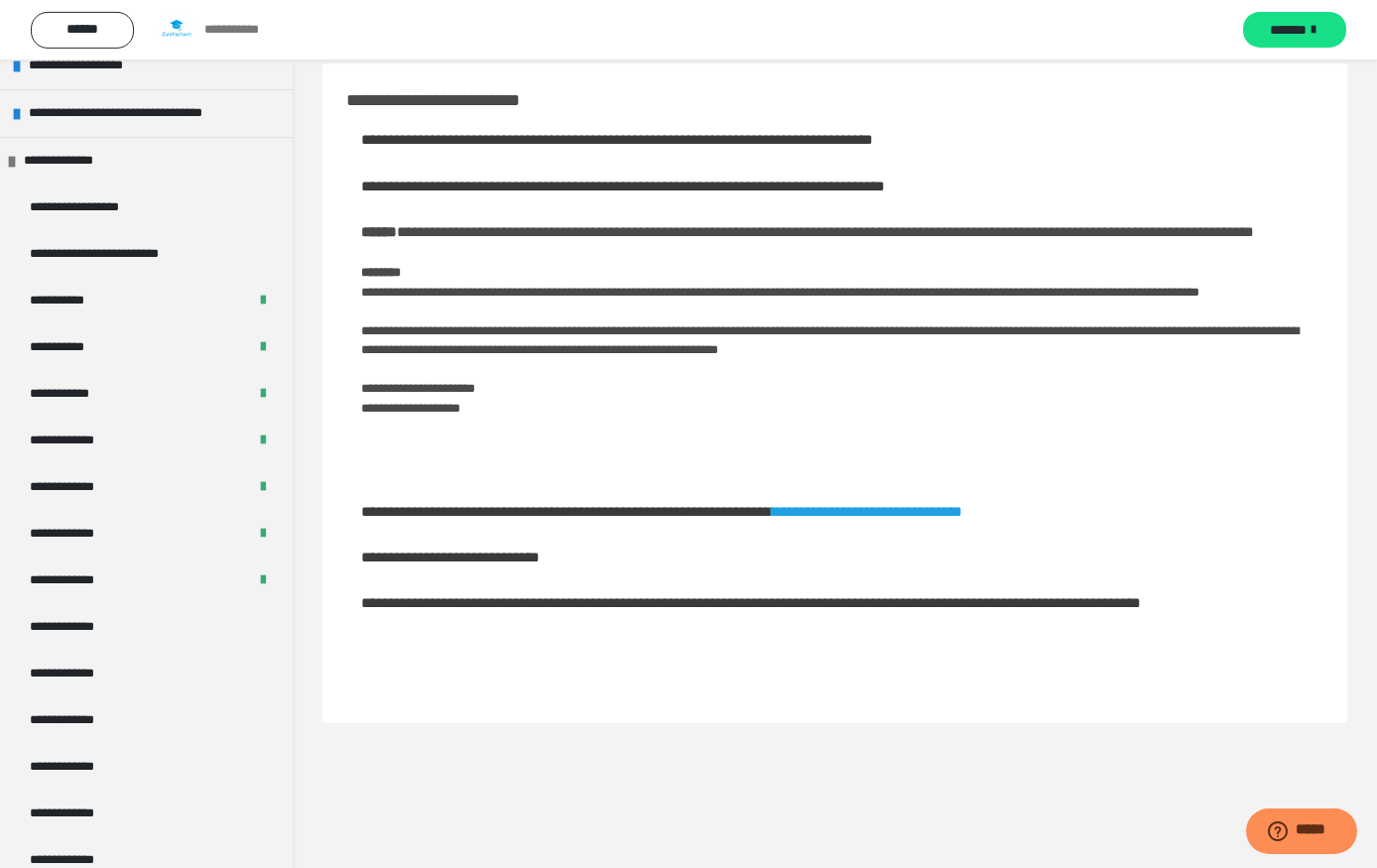 scroll, scrollTop: 509, scrollLeft: 0, axis: vertical 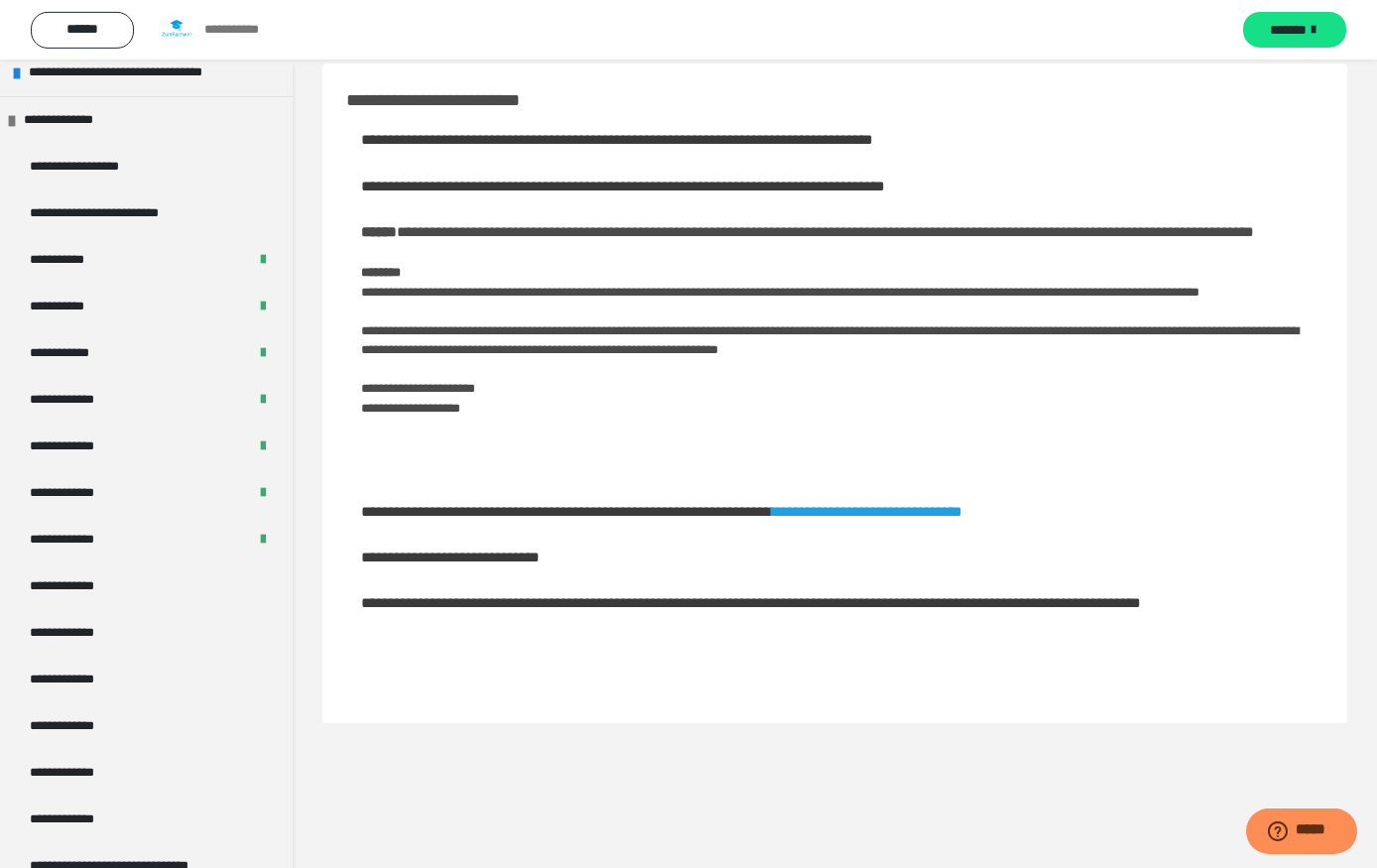 click on "**********" at bounding box center (146, 446) 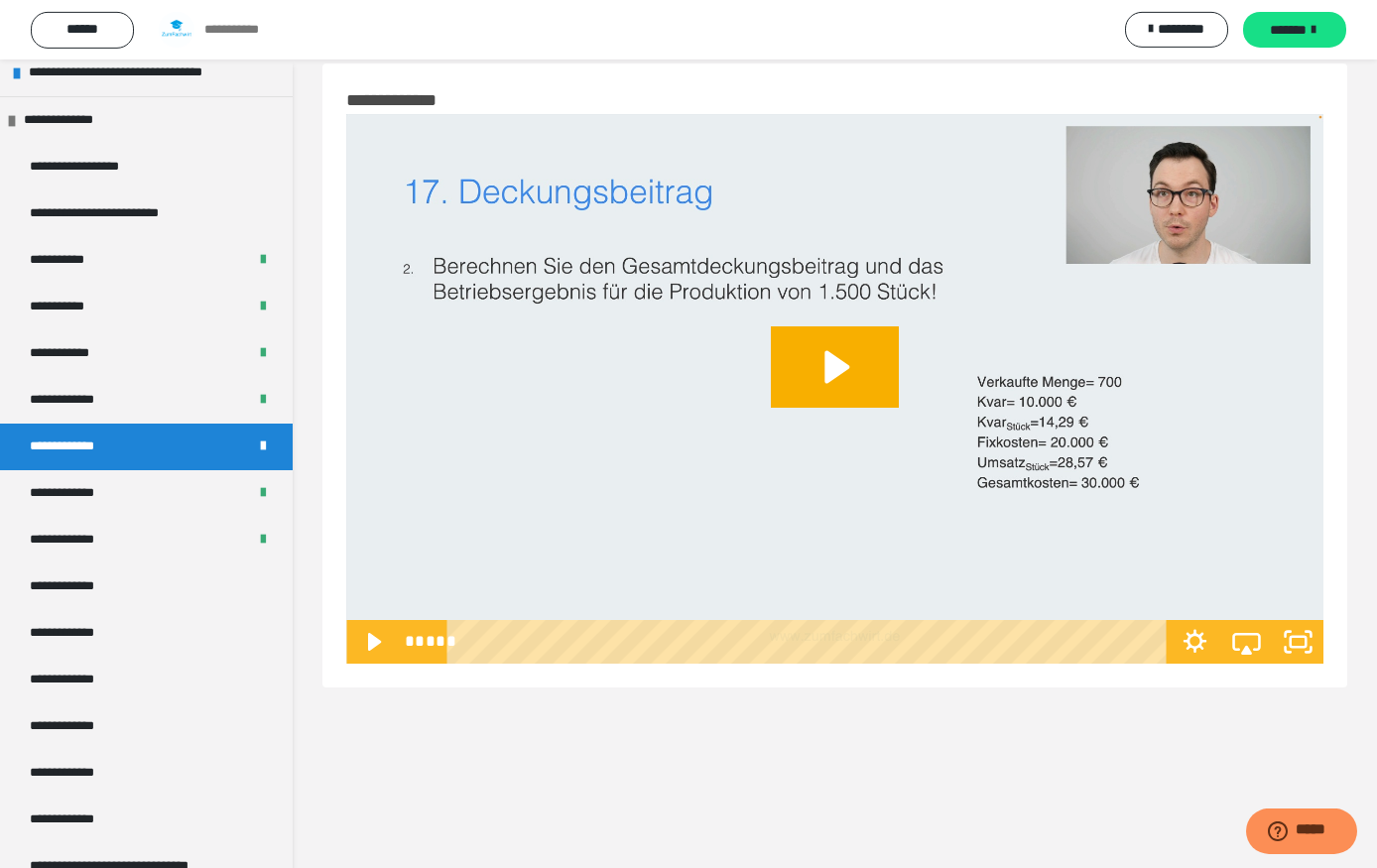 click 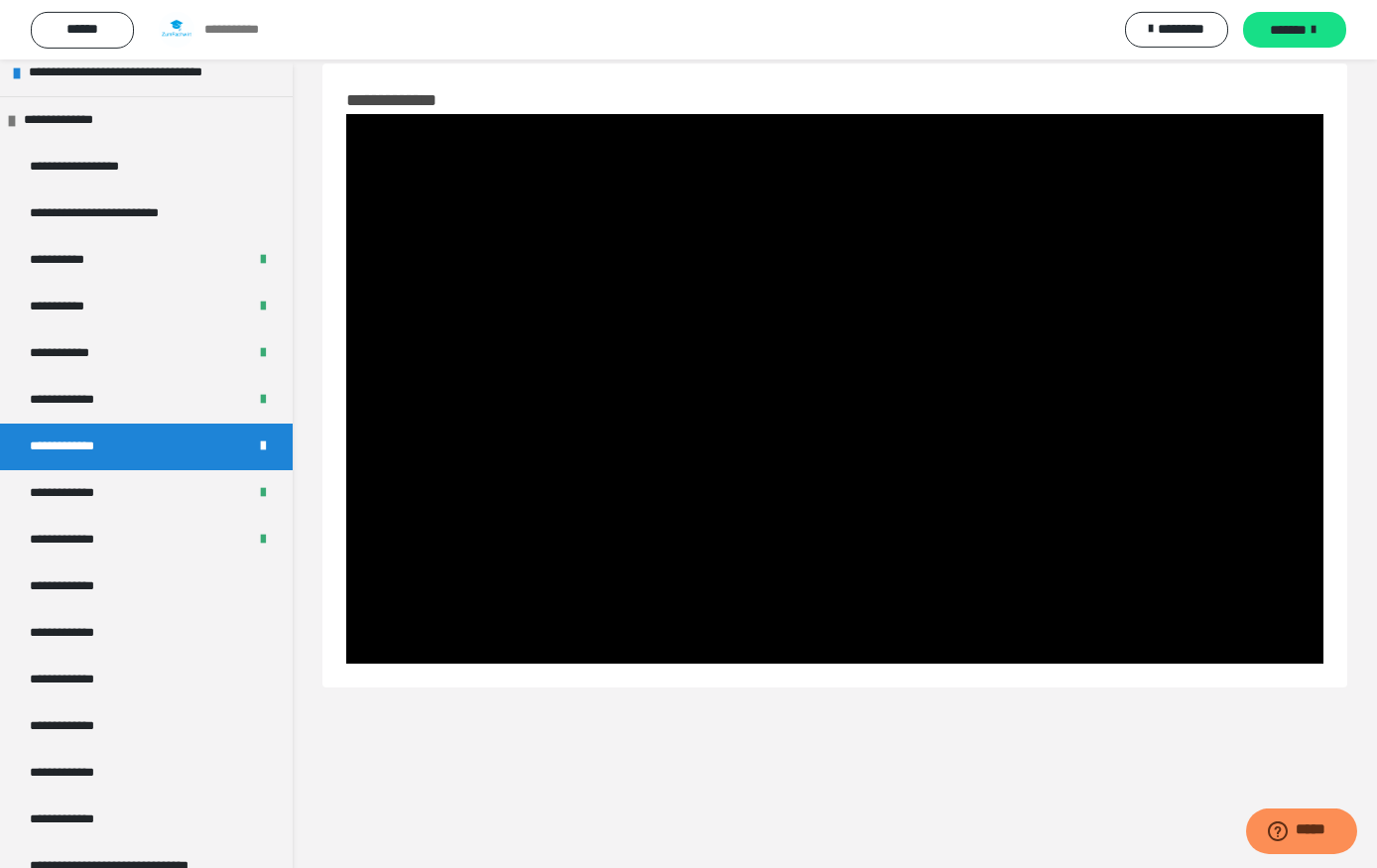click at bounding box center [834, 389] 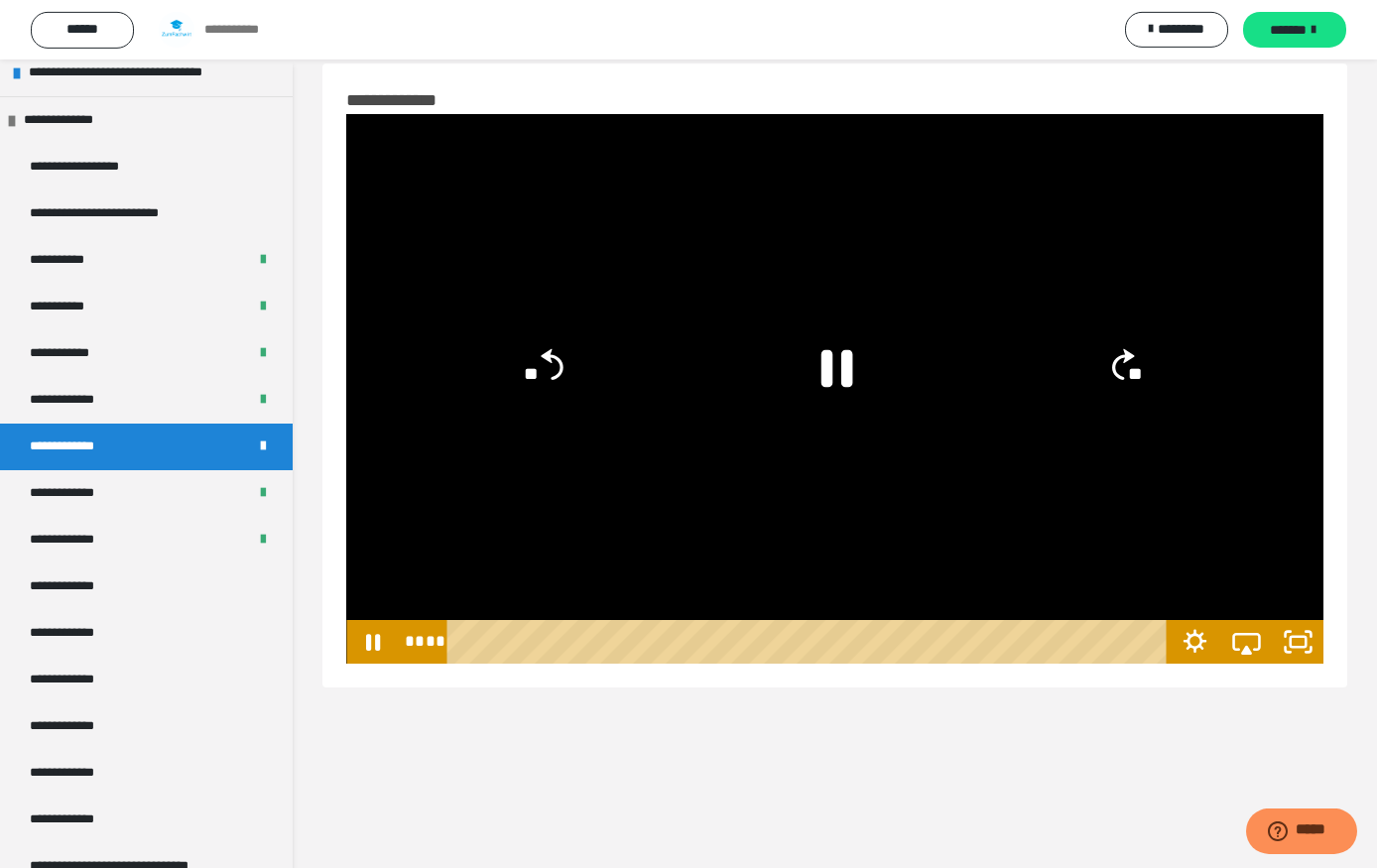 click 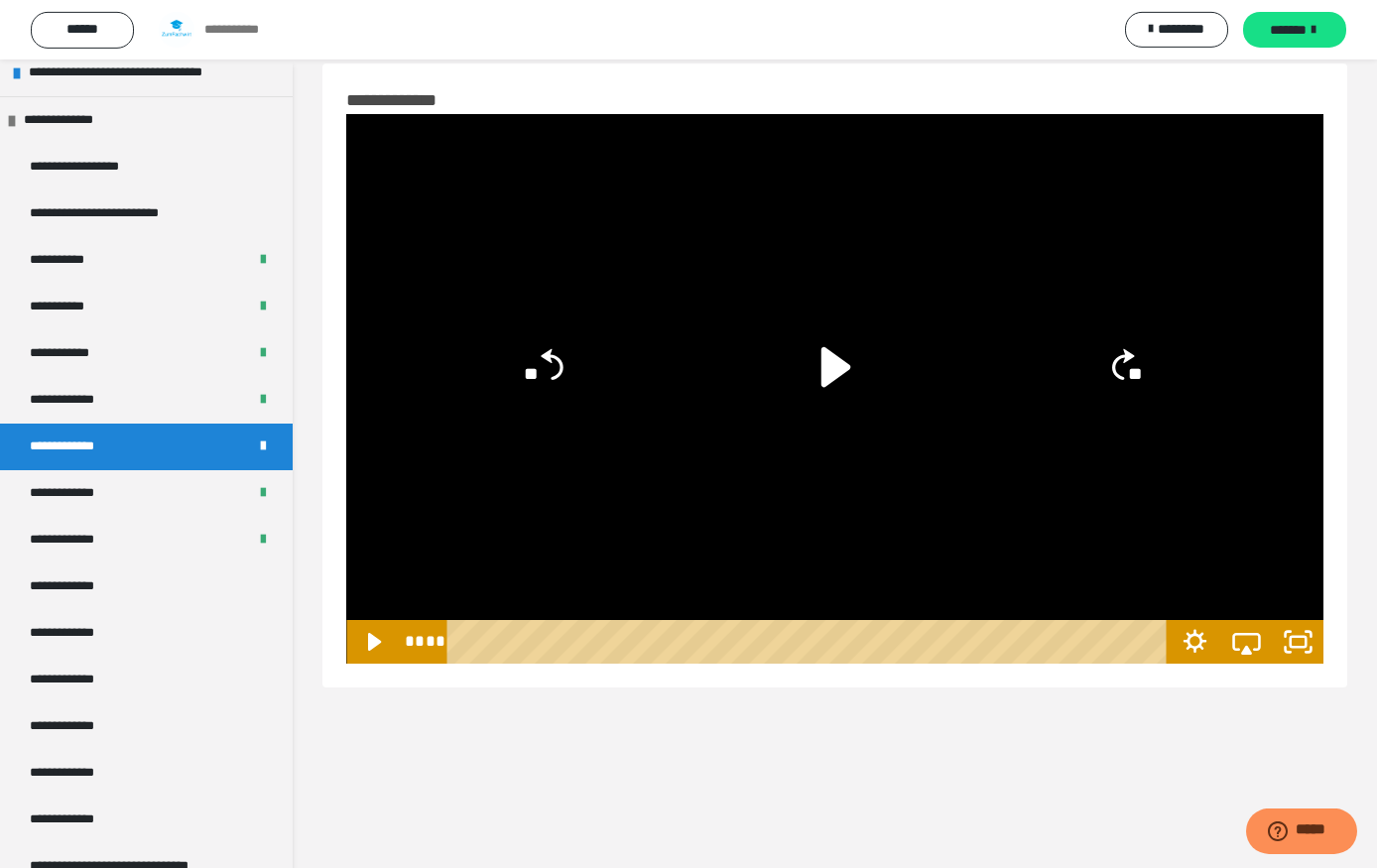 click 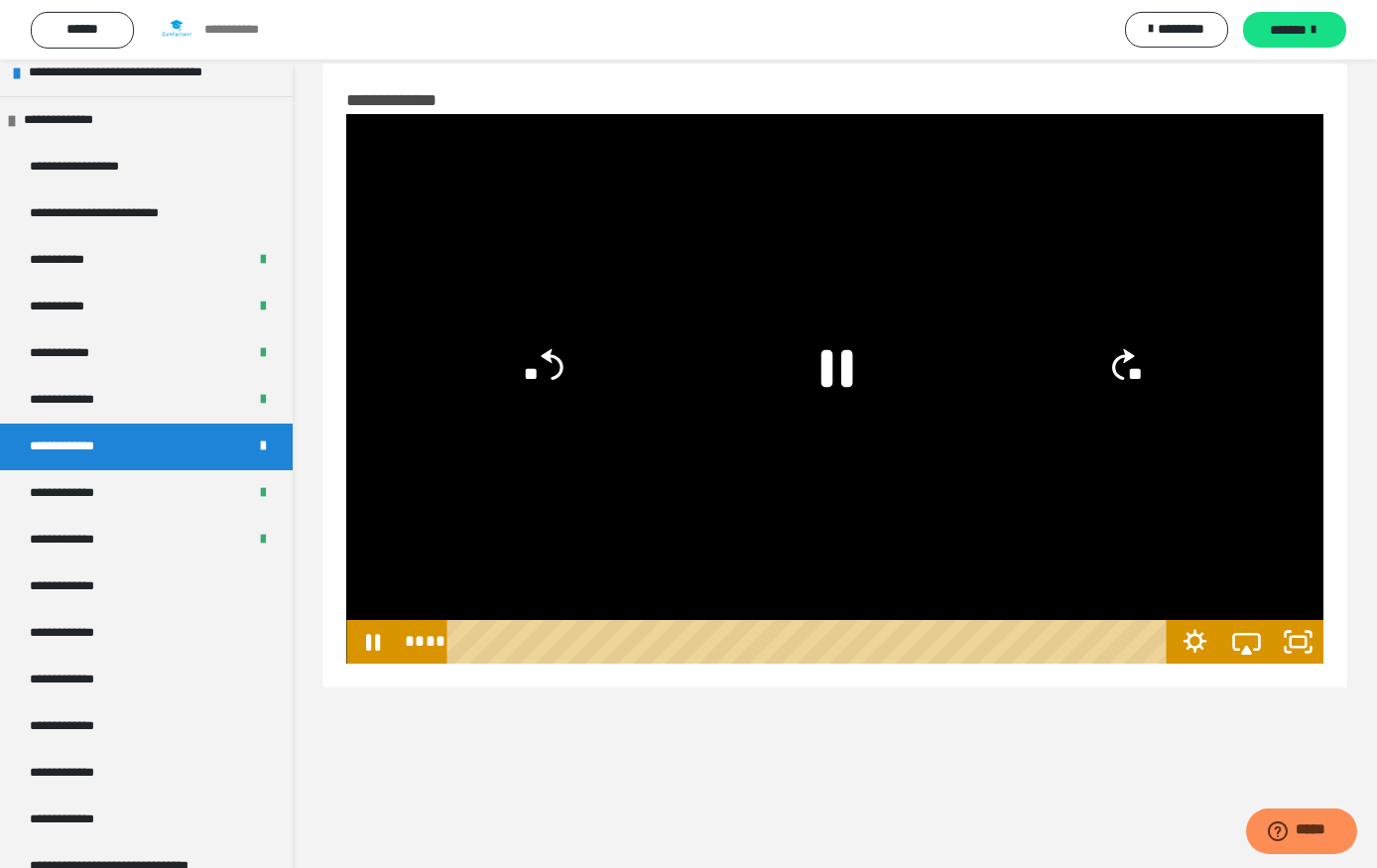 click 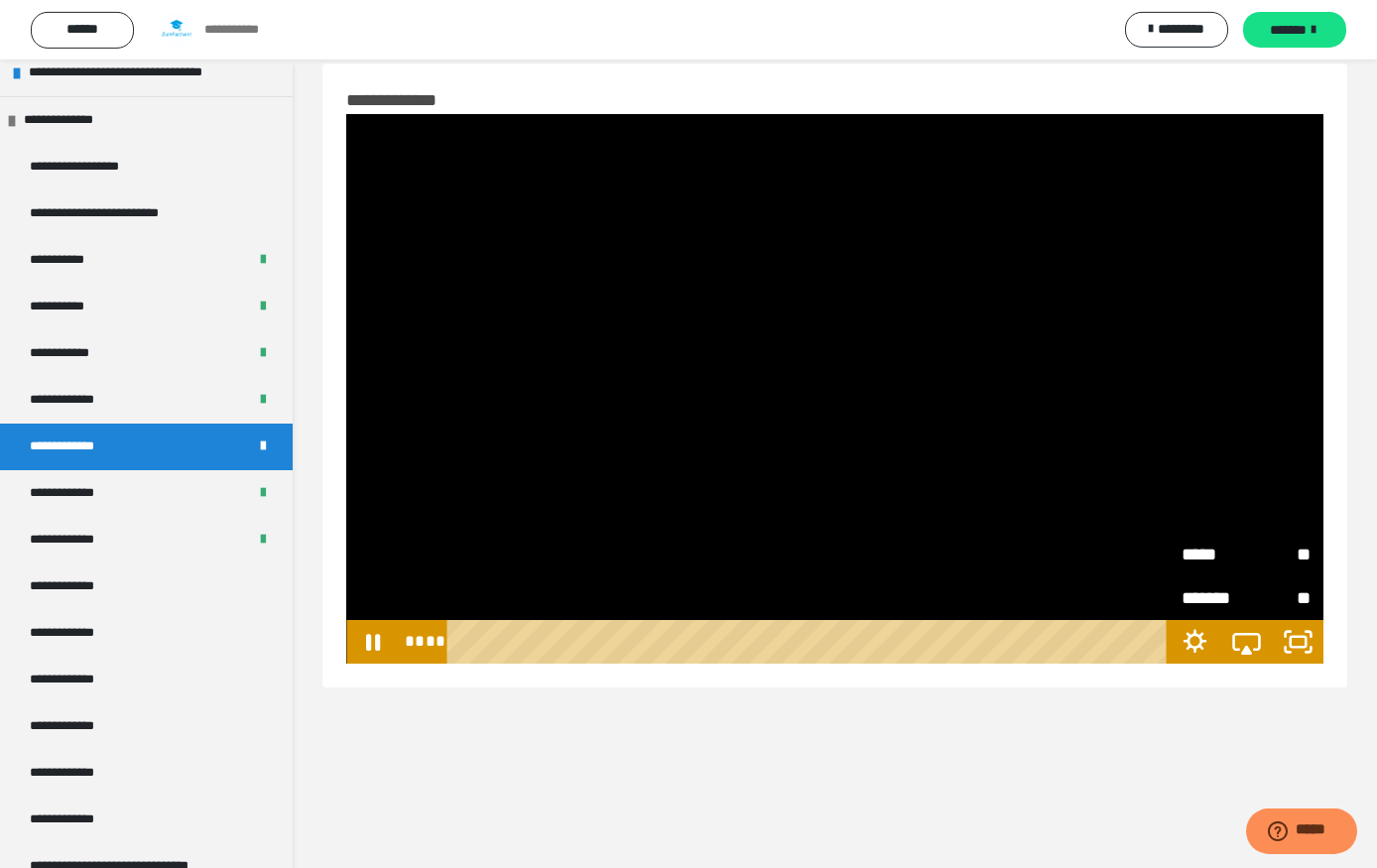 click on "*****" at bounding box center [1213, 552] 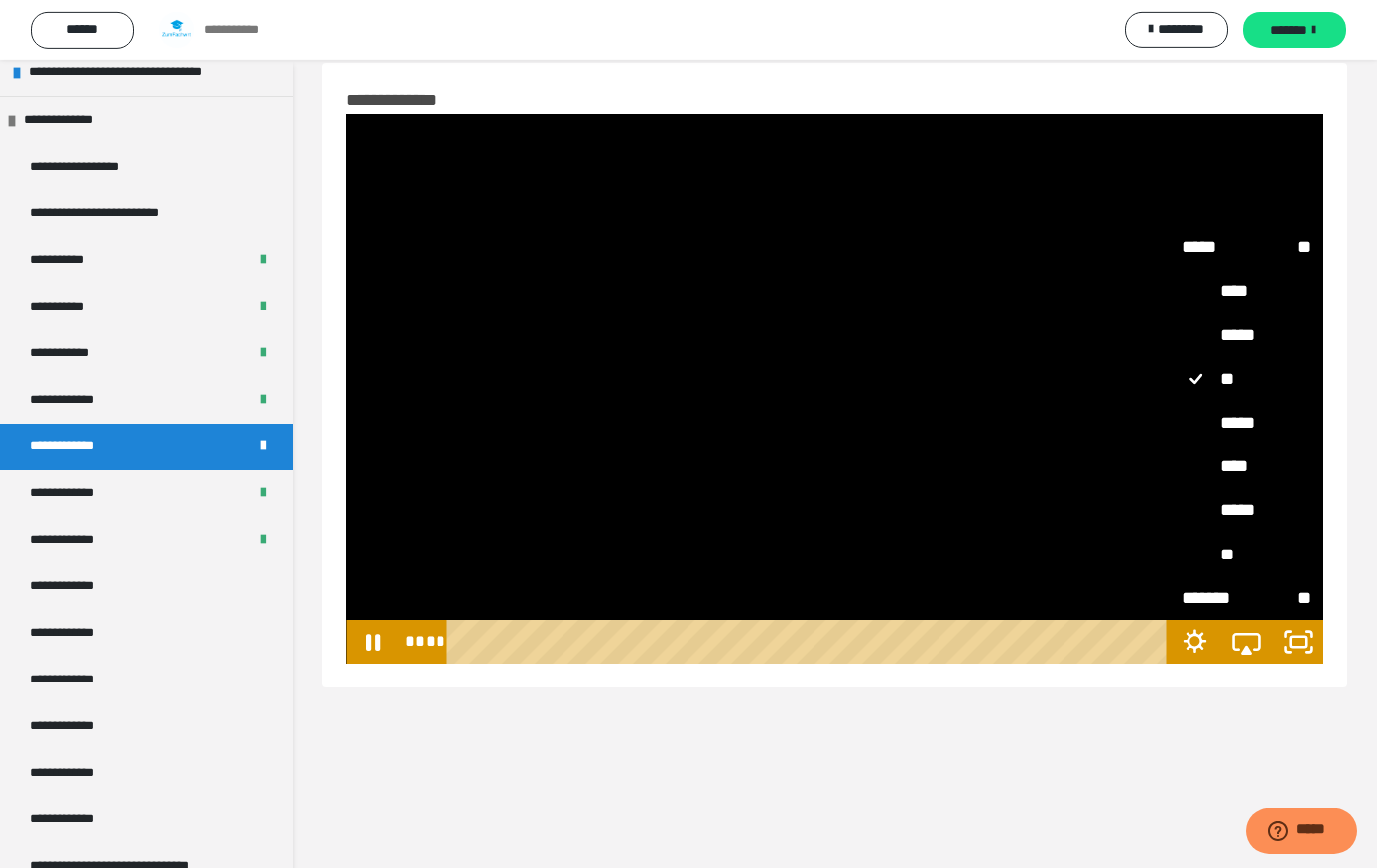 click on "****" at bounding box center (1246, 466) 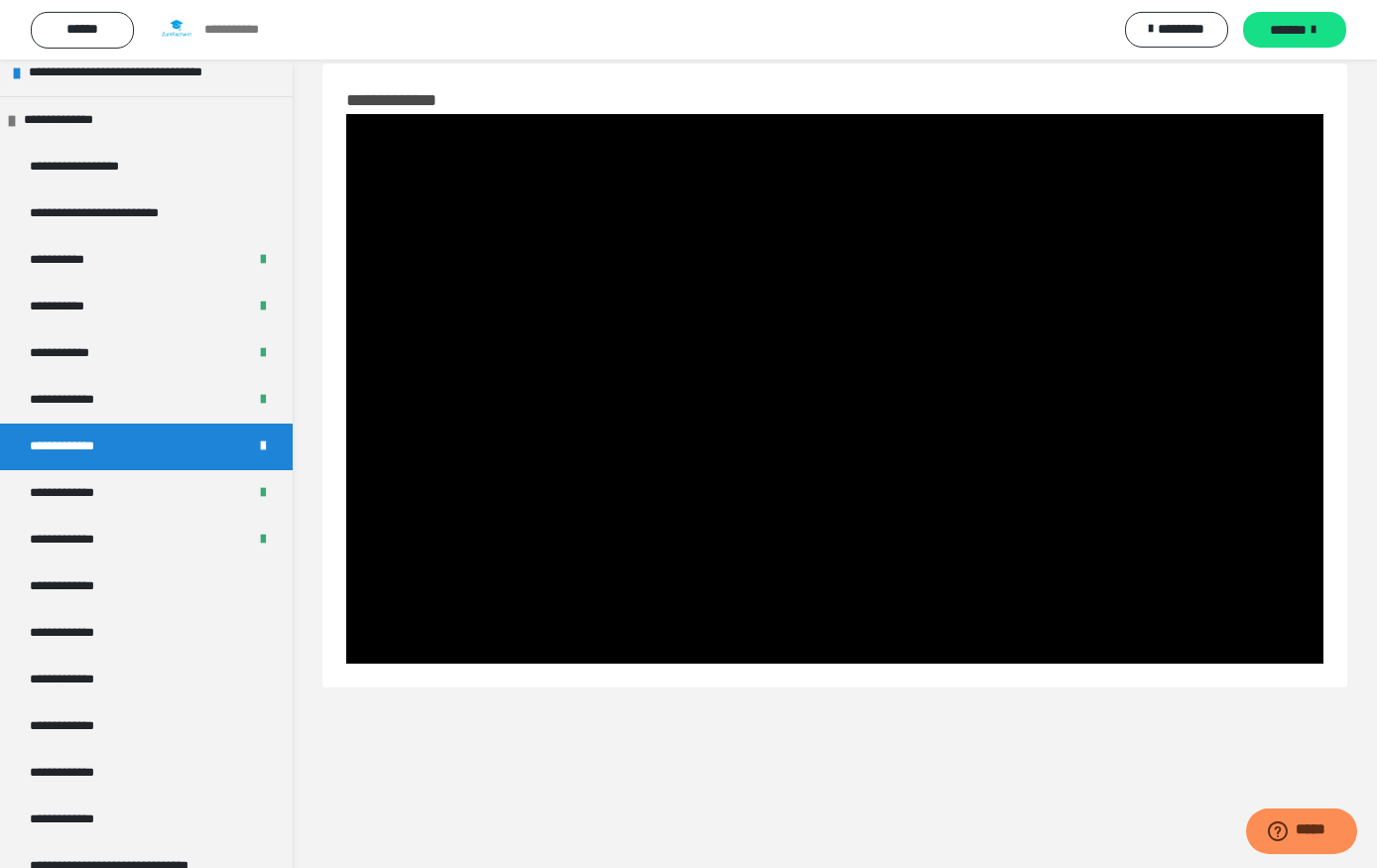 click at bounding box center [834, 389] 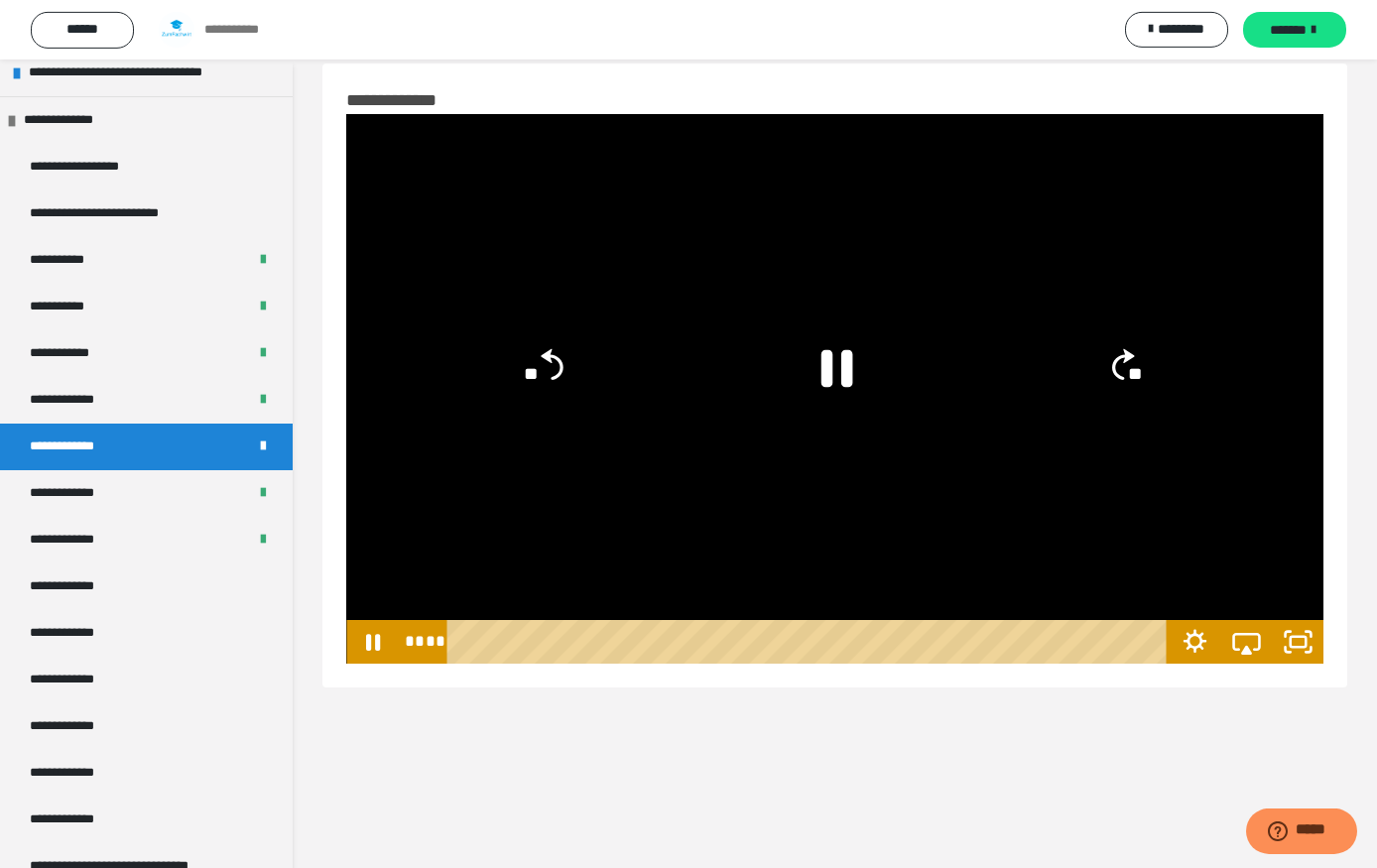 click 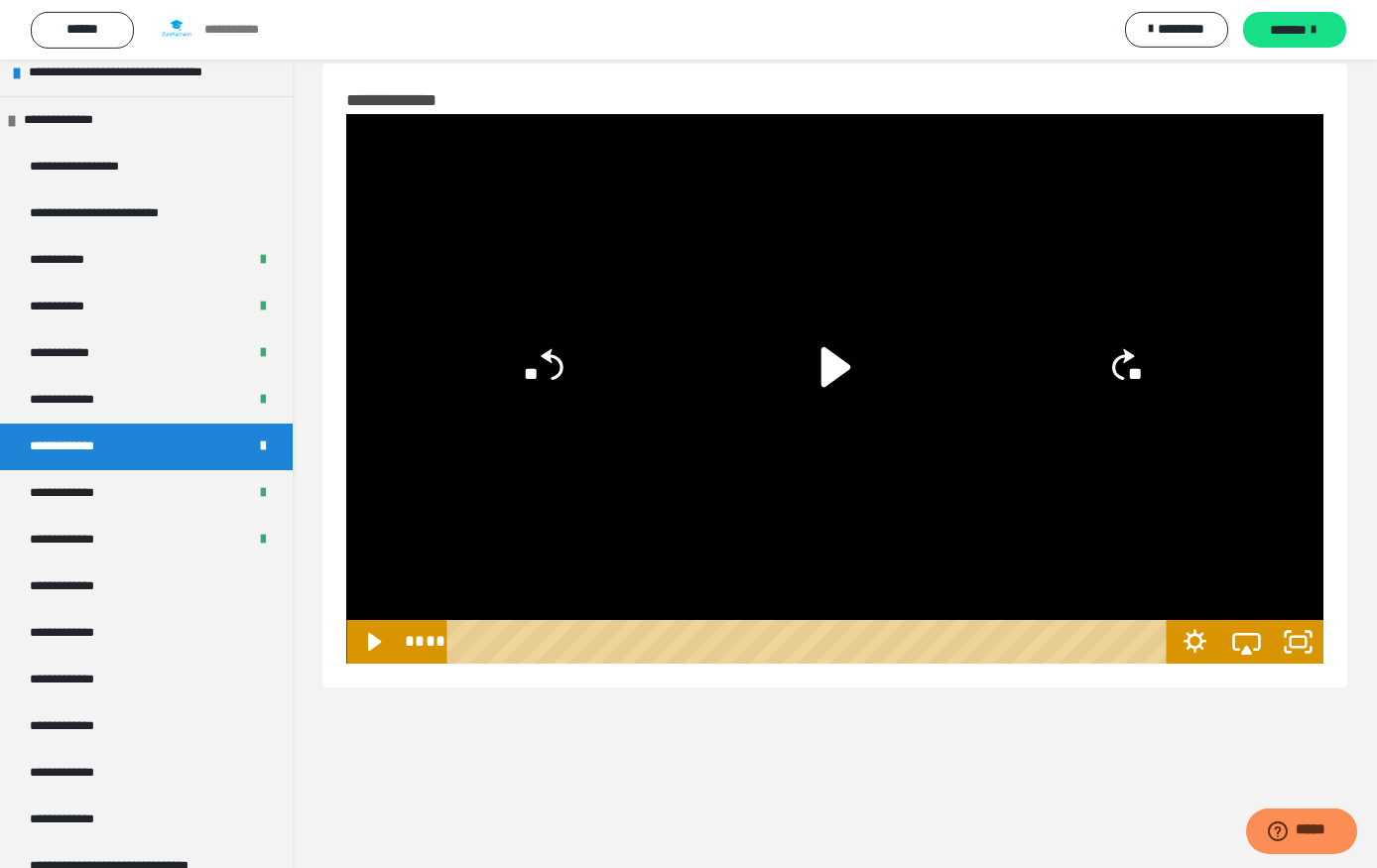click 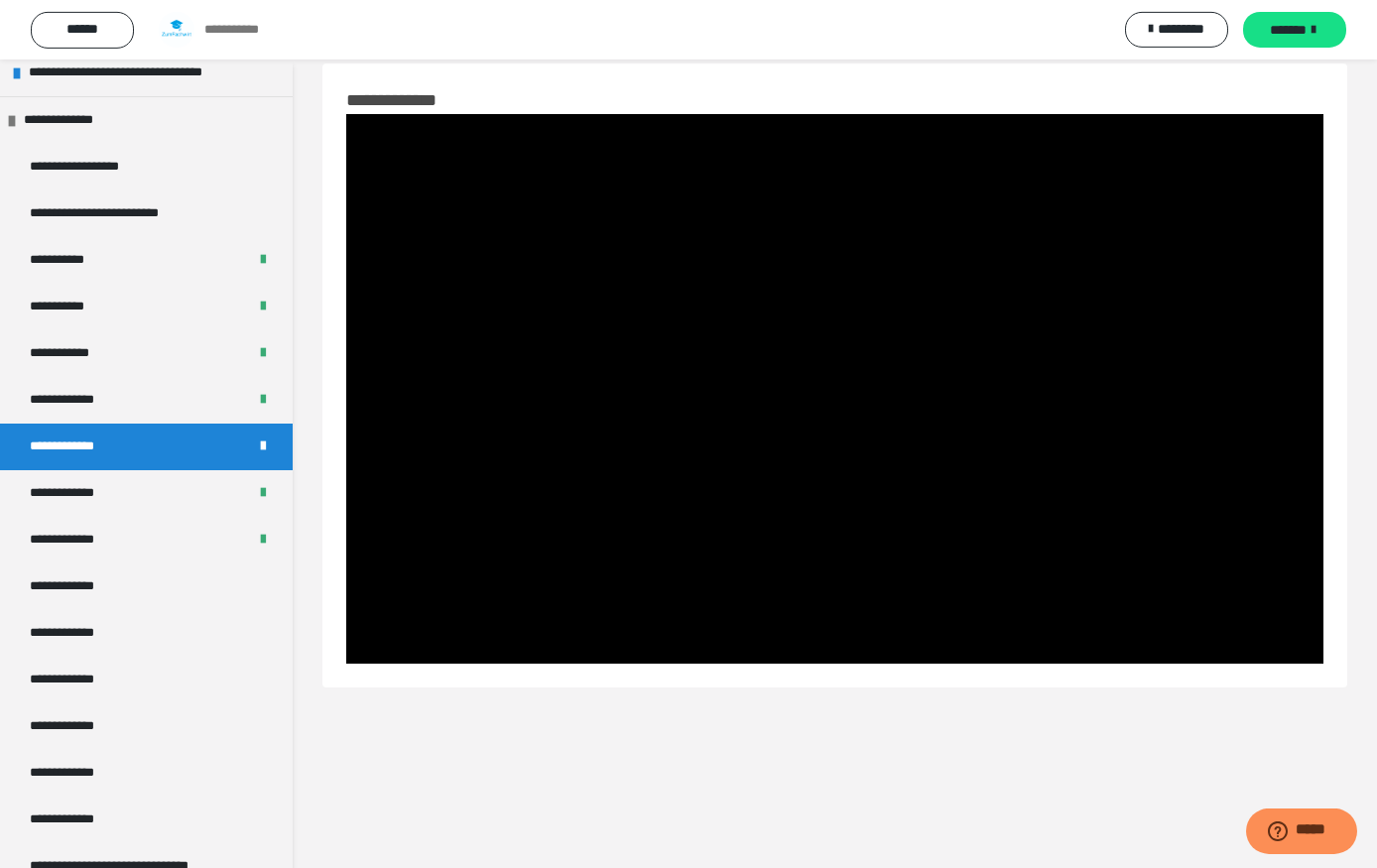 click at bounding box center (834, 389) 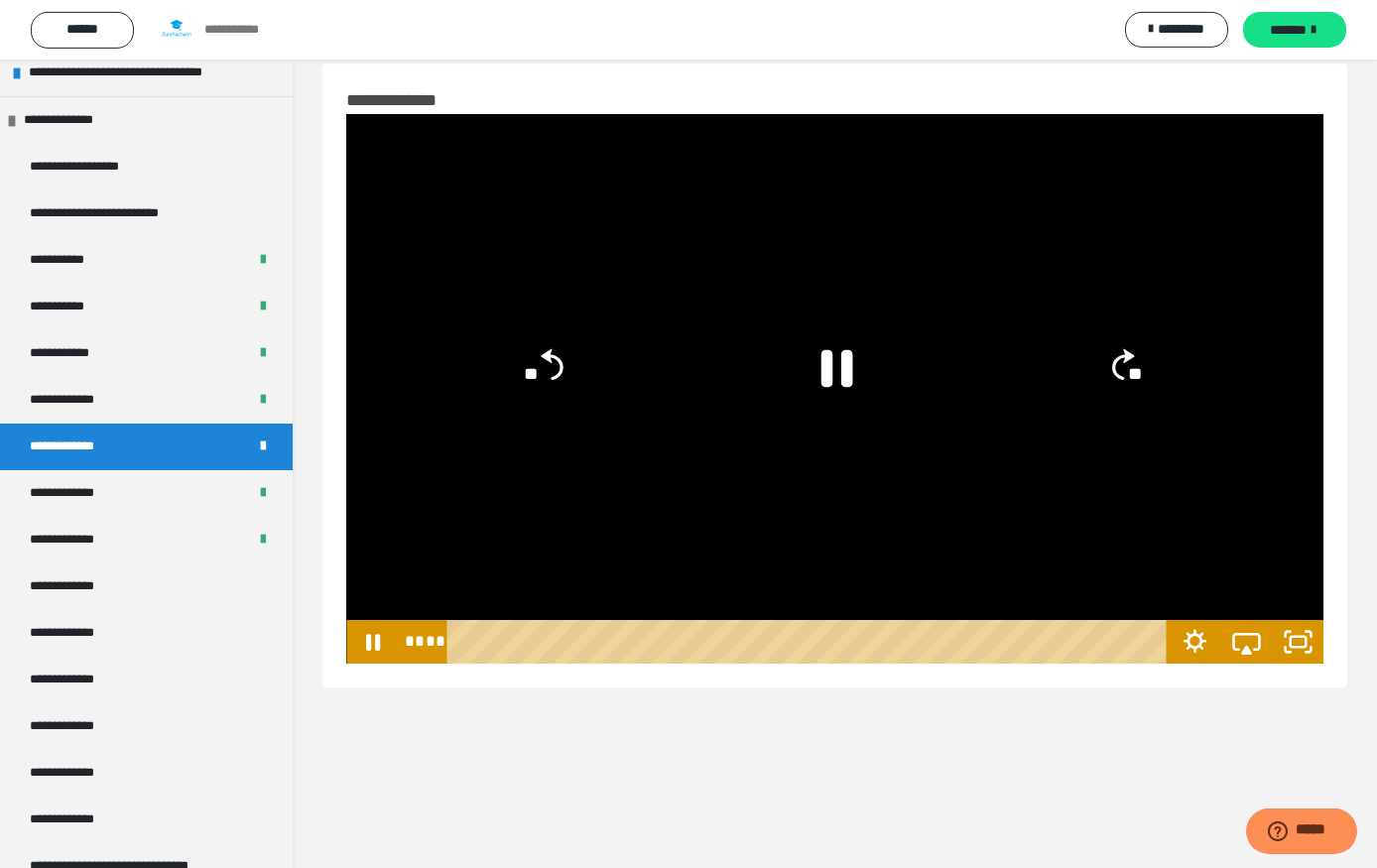 click 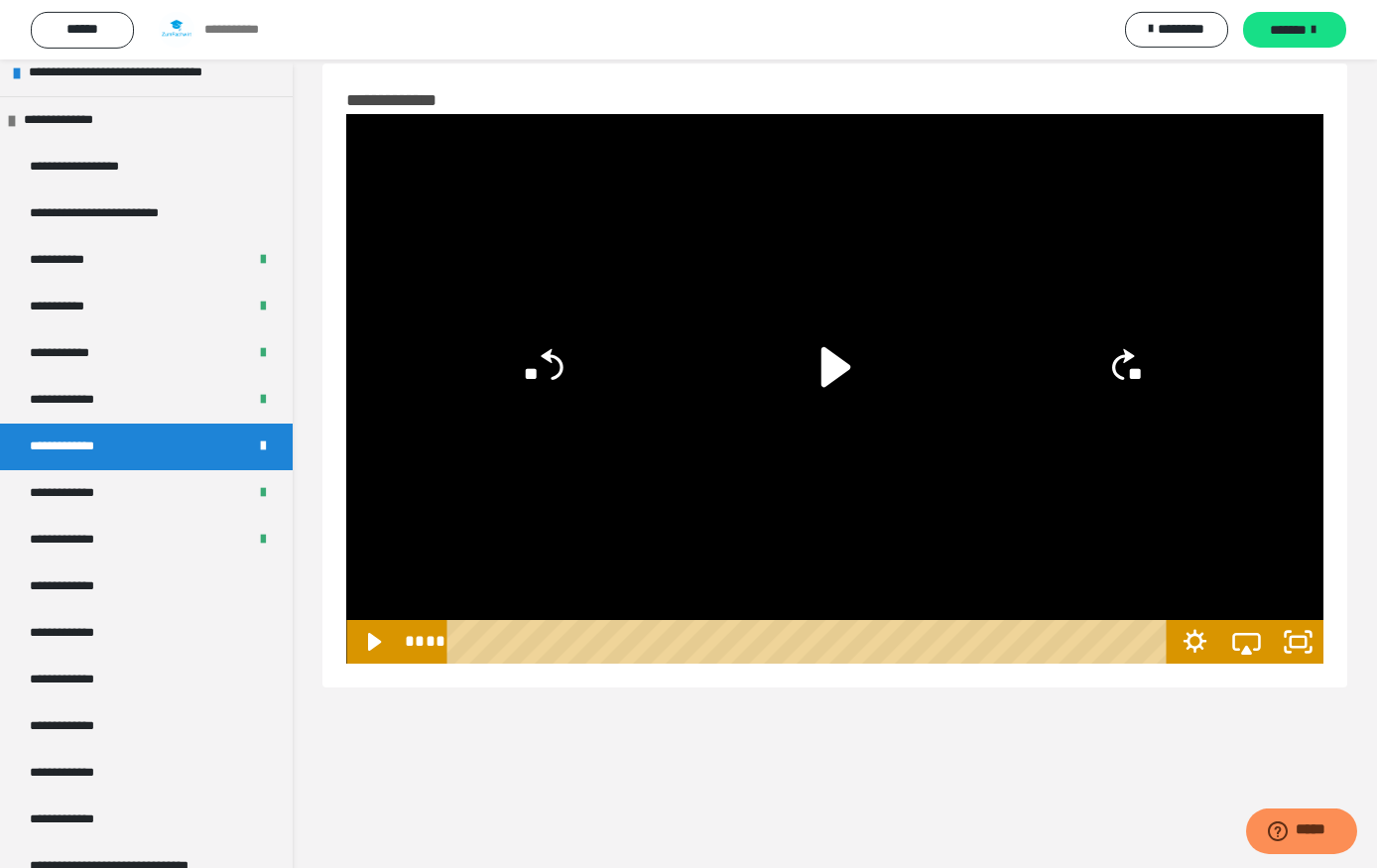 click 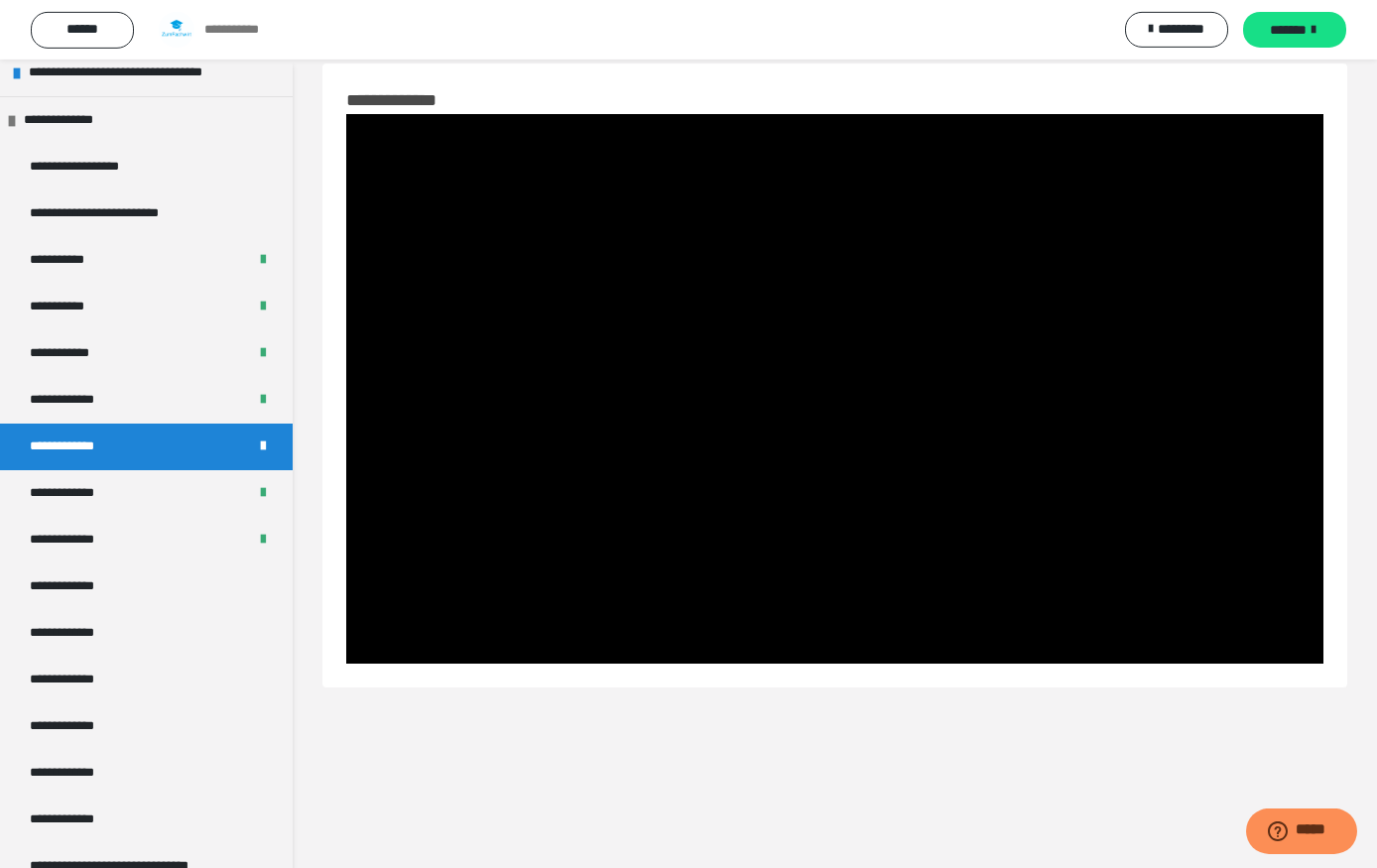 click at bounding box center (834, 389) 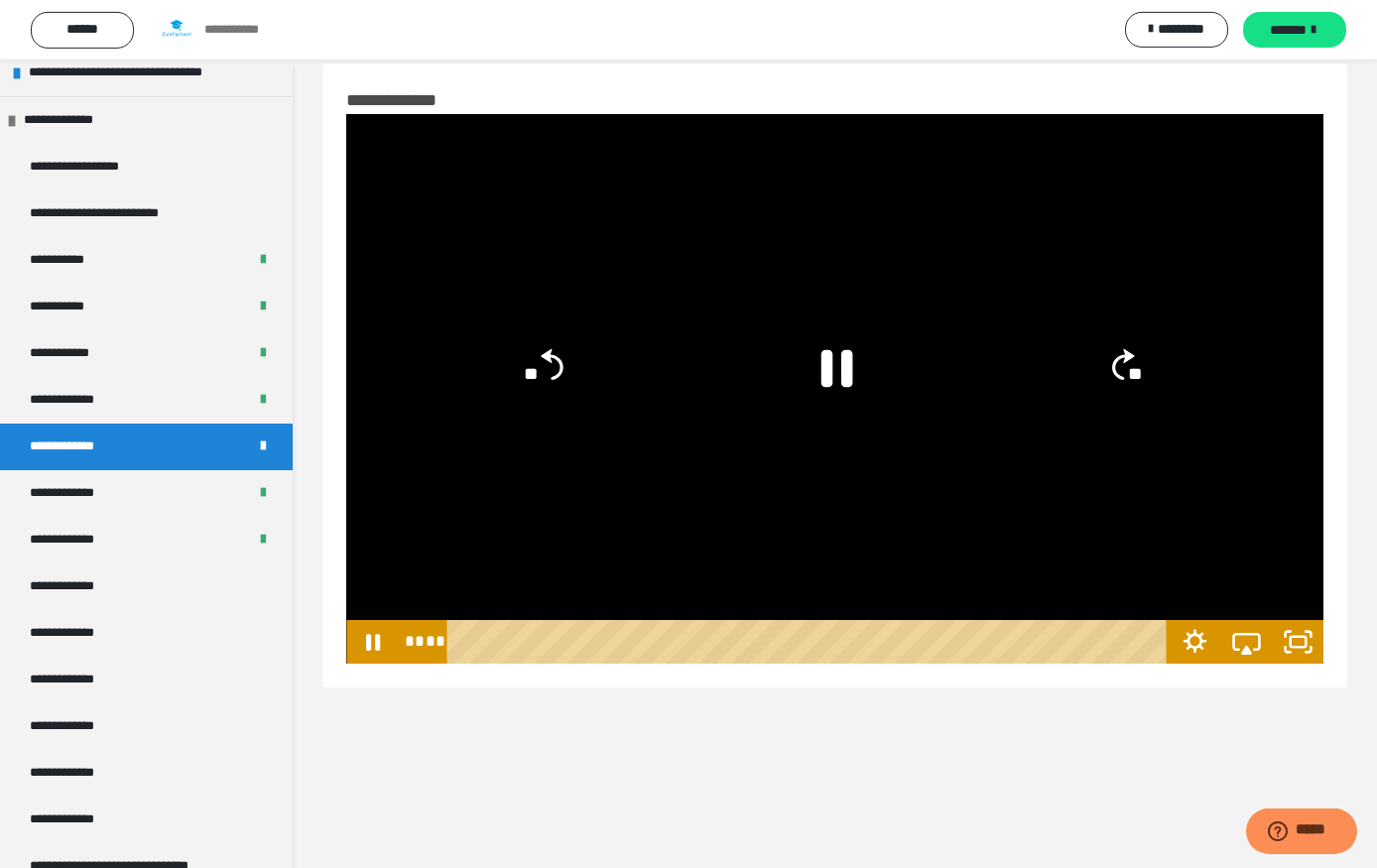 click 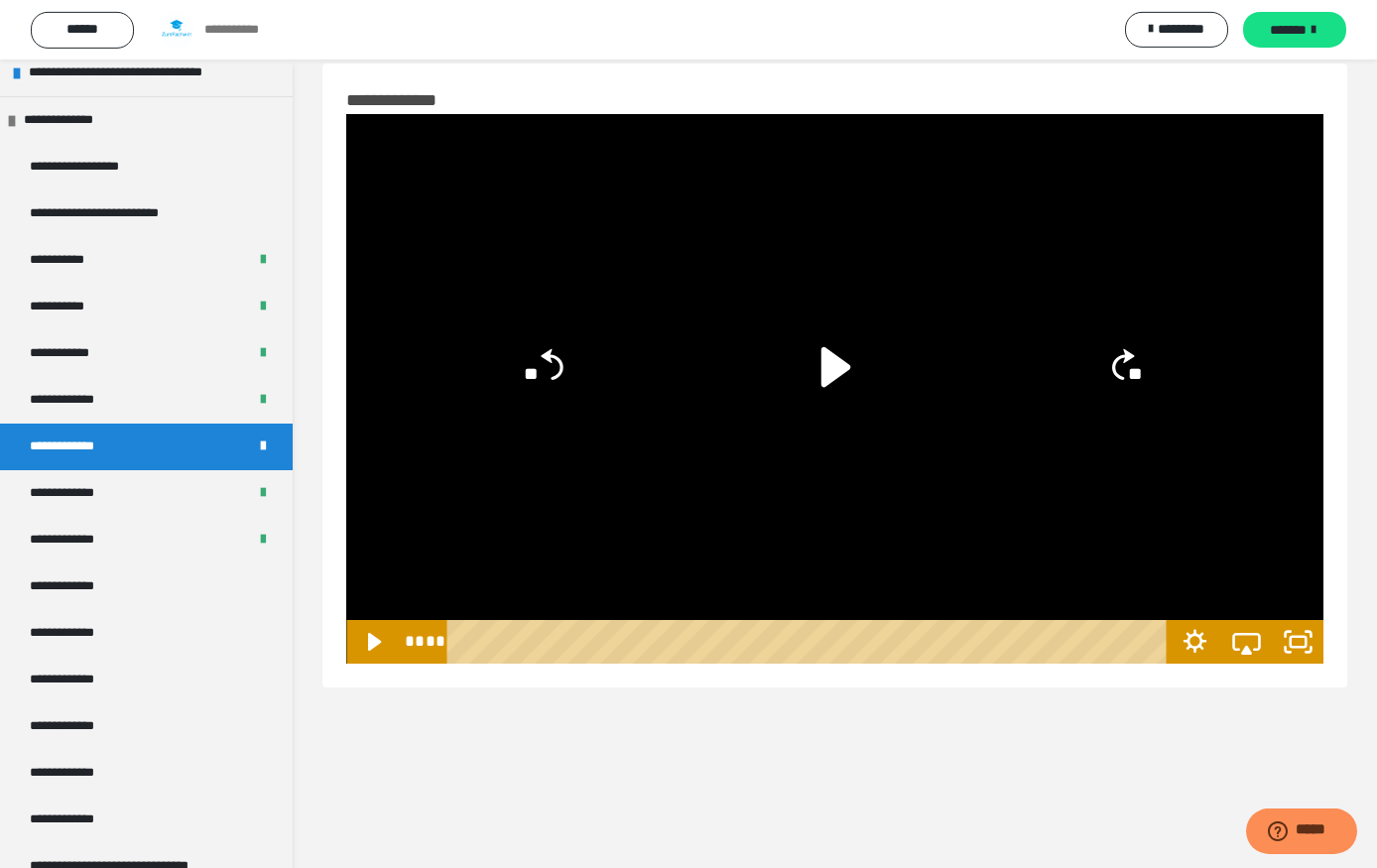 click 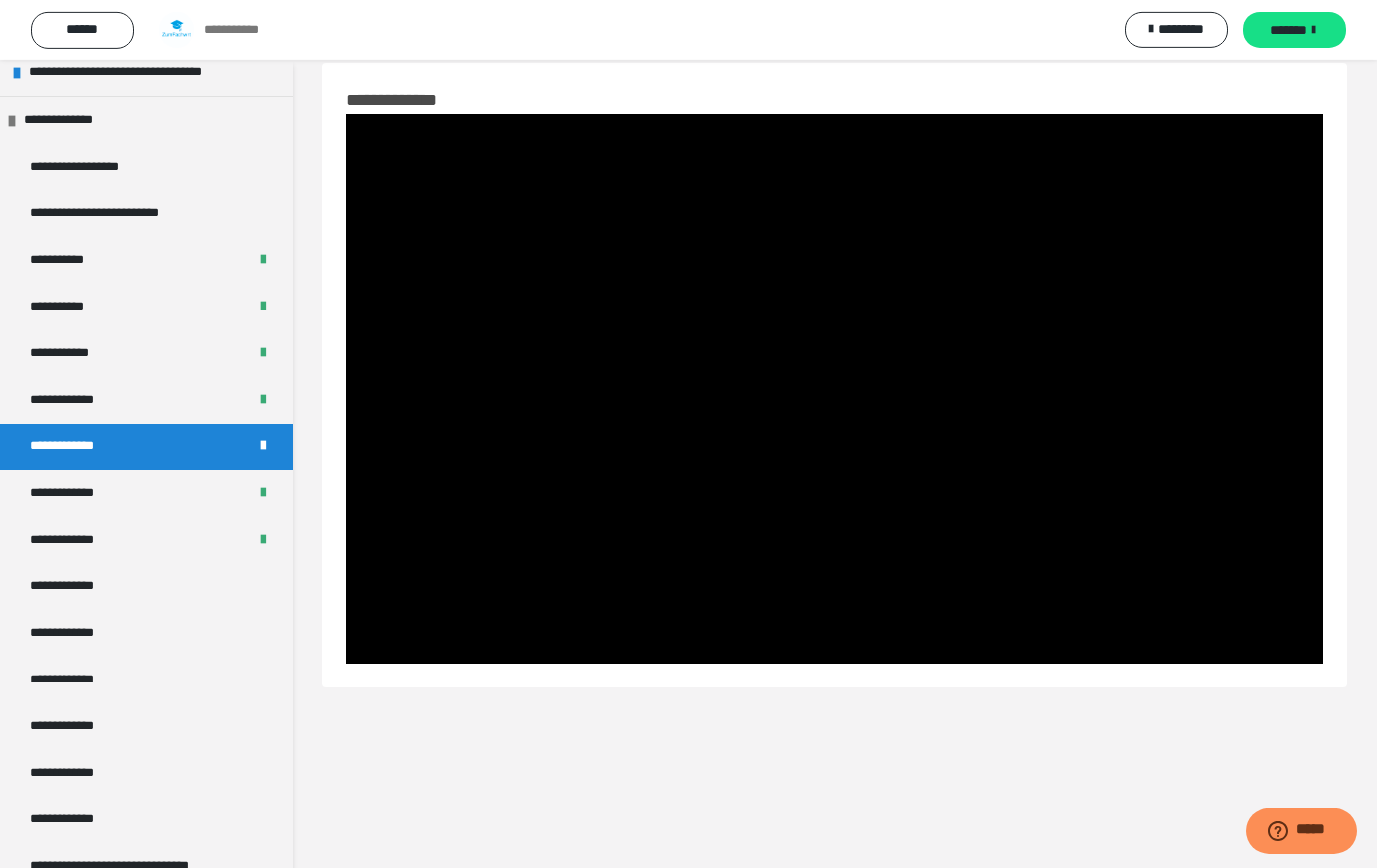 click at bounding box center (834, 389) 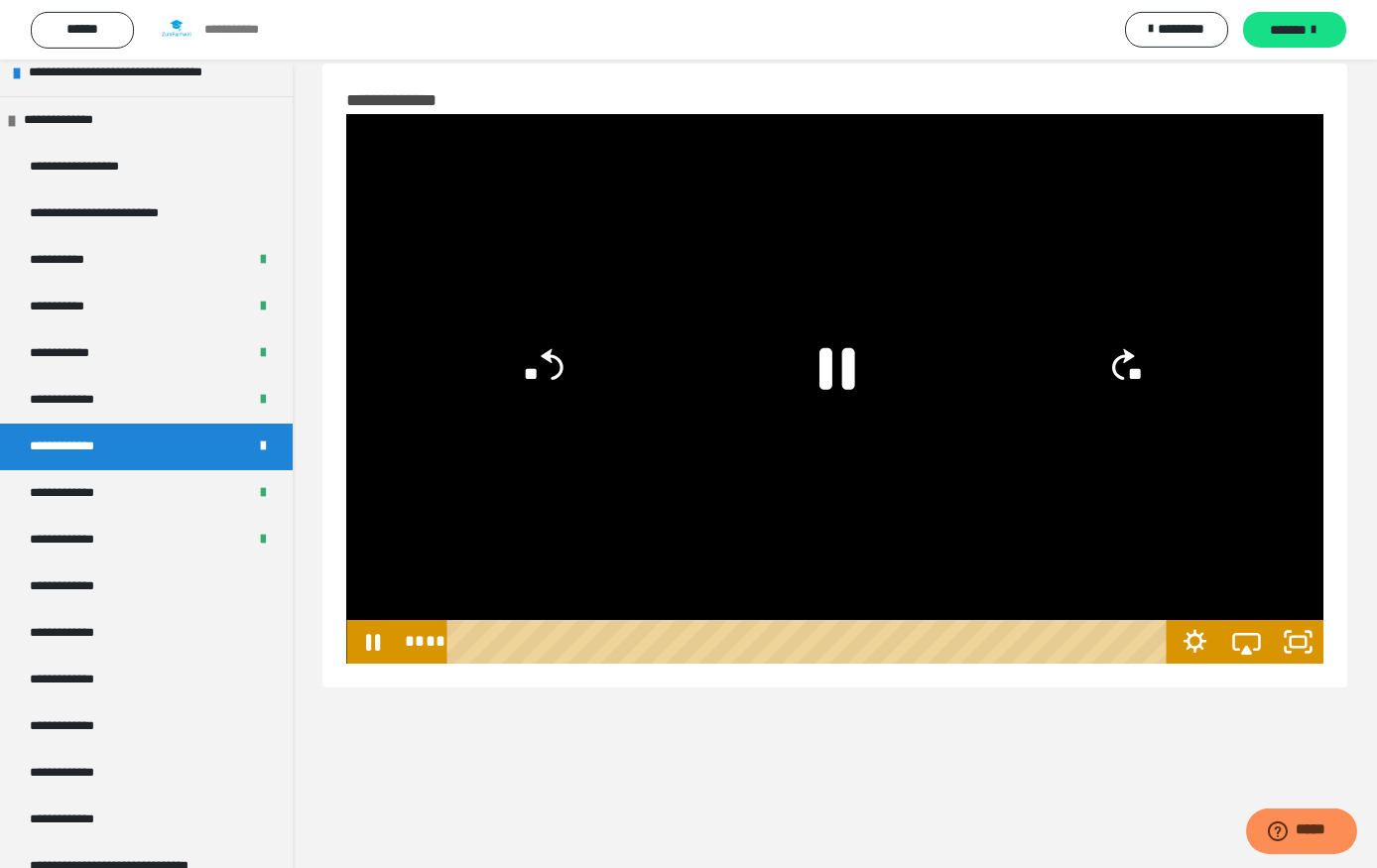 click 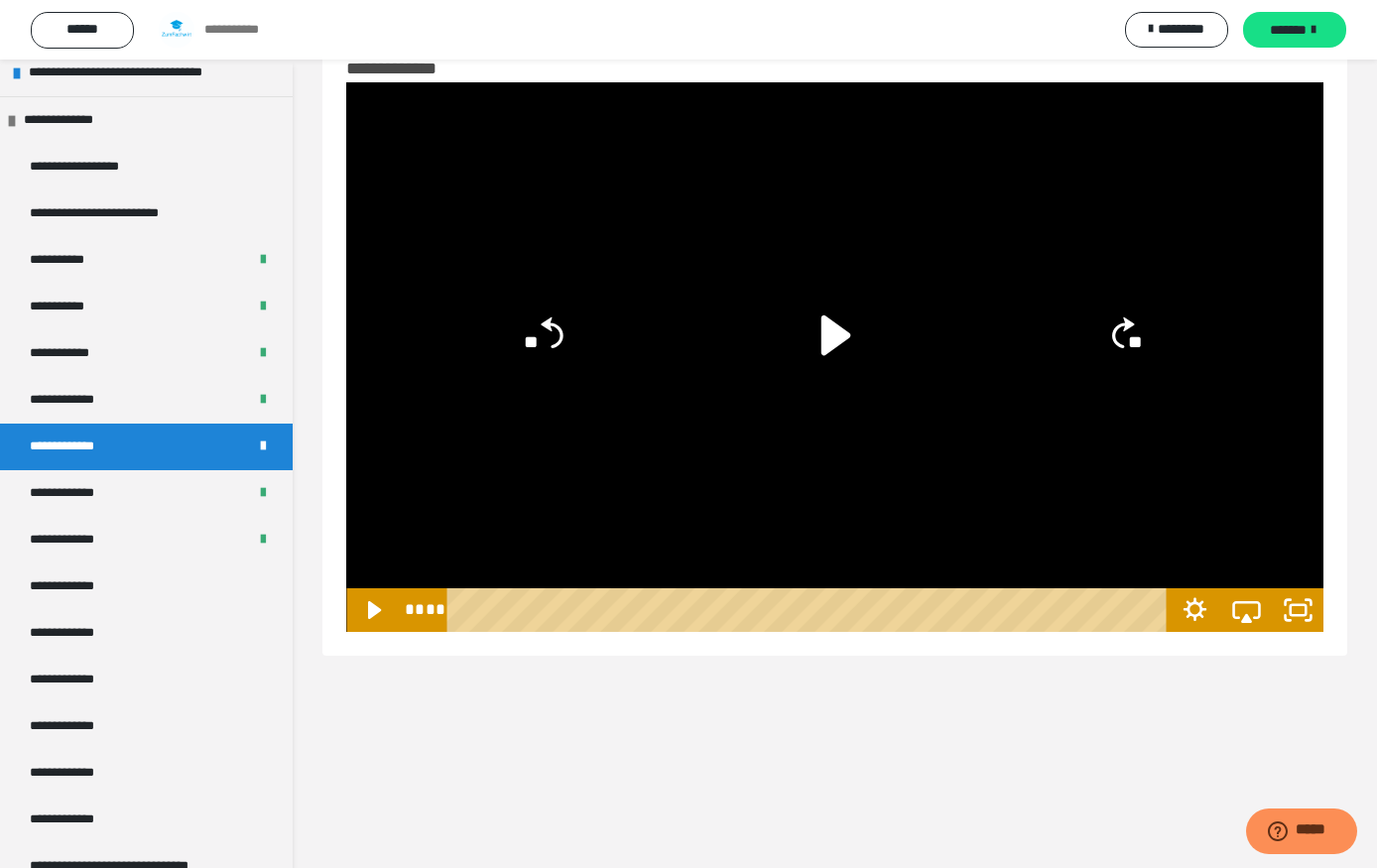 scroll, scrollTop: 60, scrollLeft: 0, axis: vertical 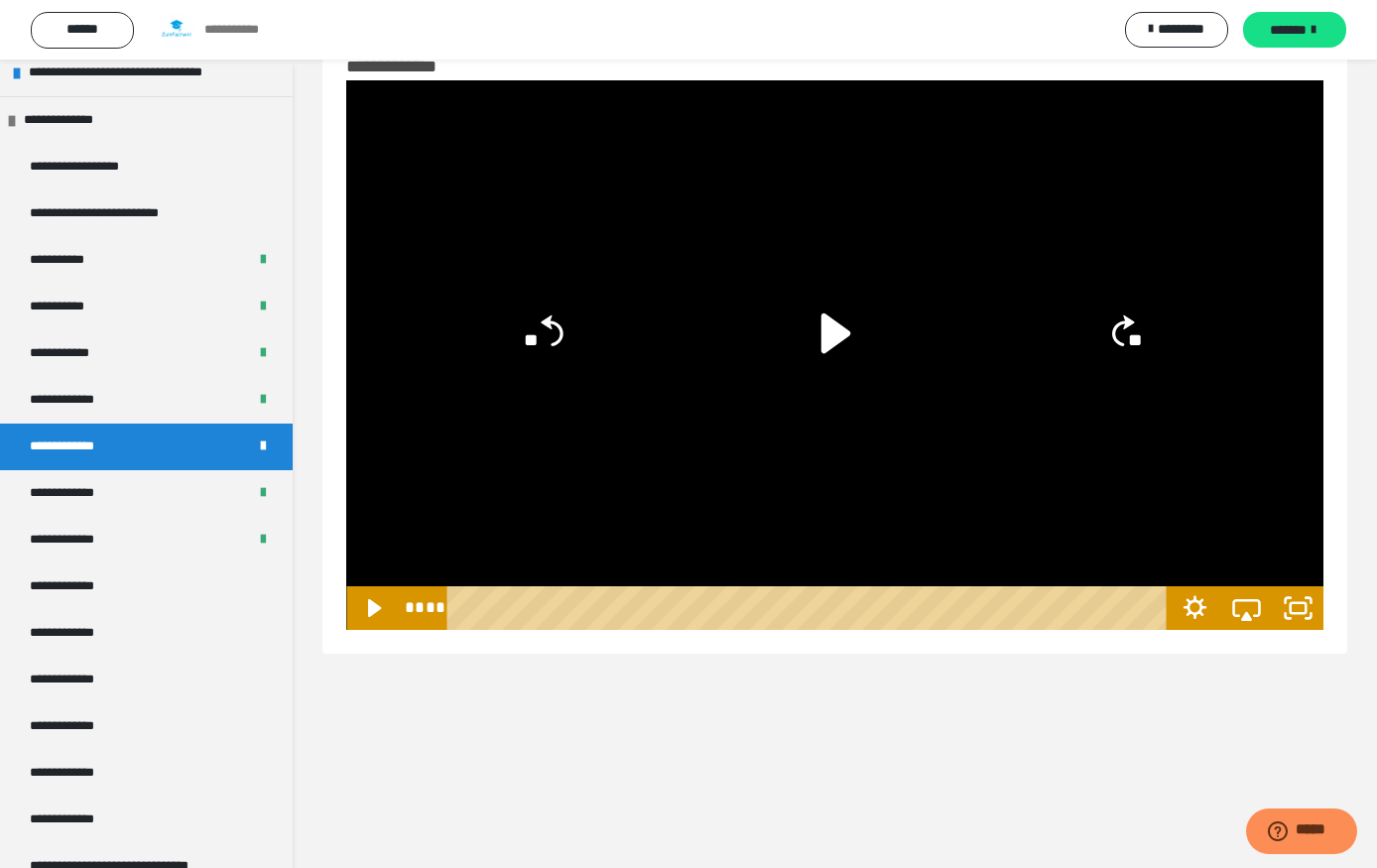 click 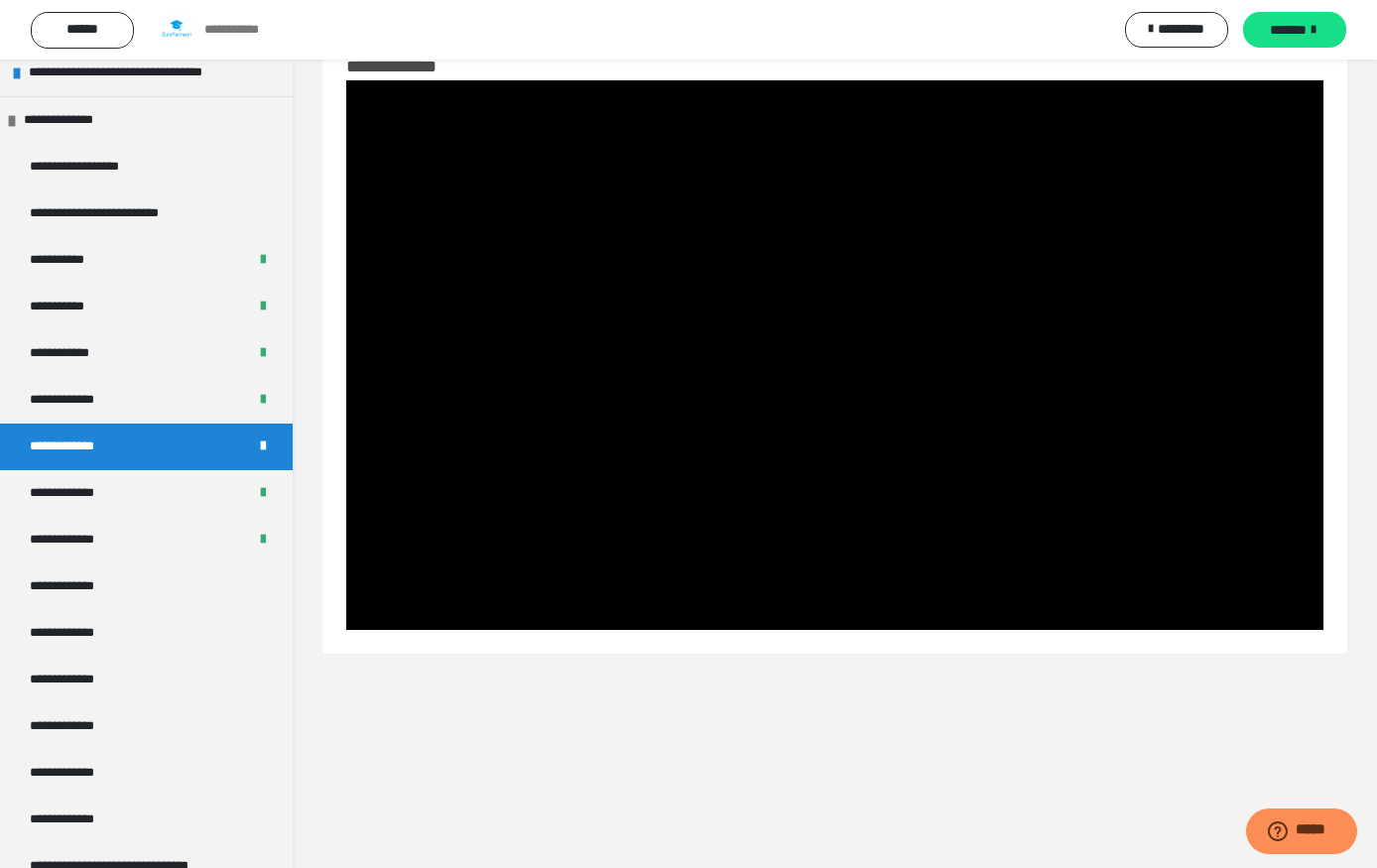 click at bounding box center (834, 355) 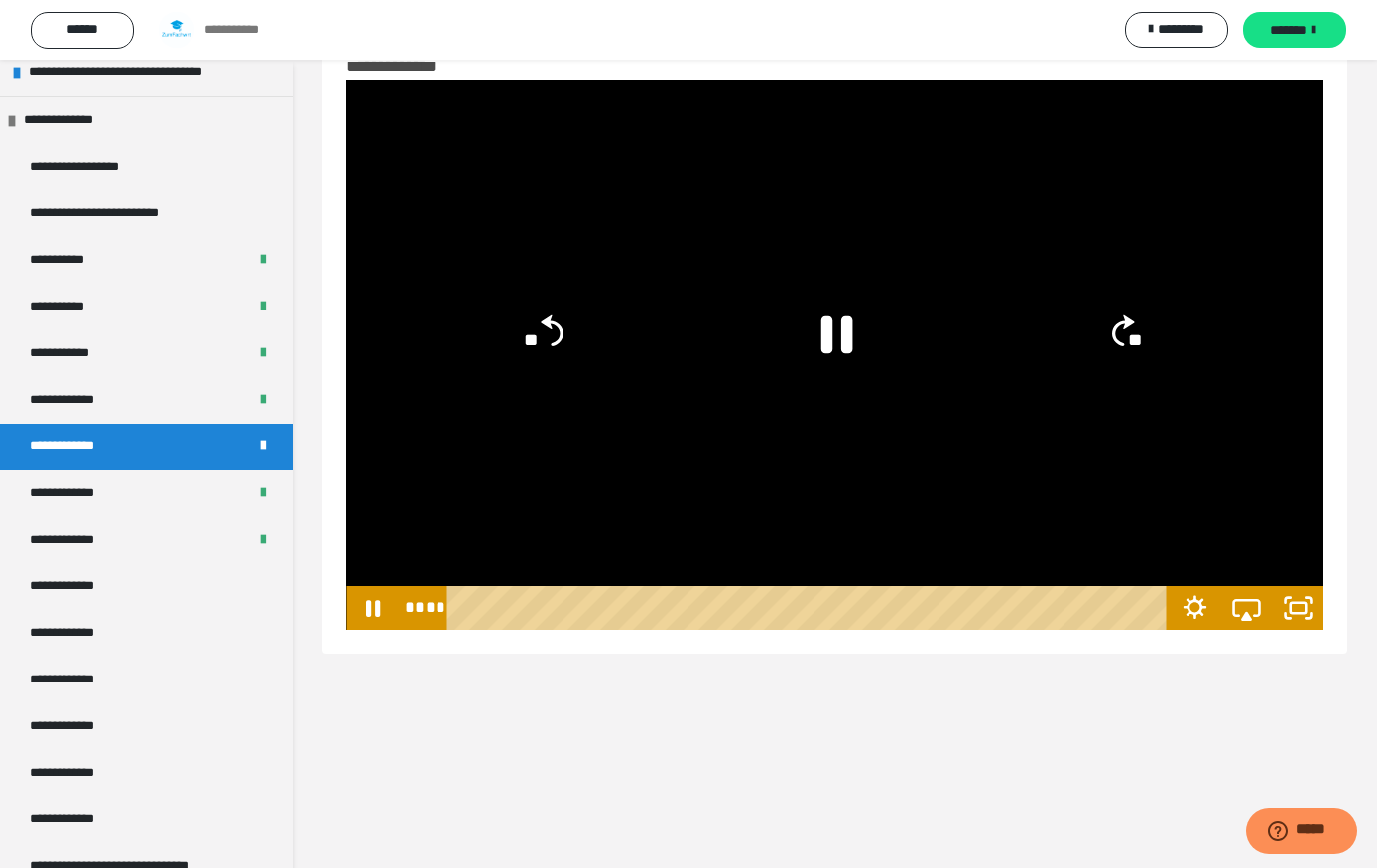 click on "**" 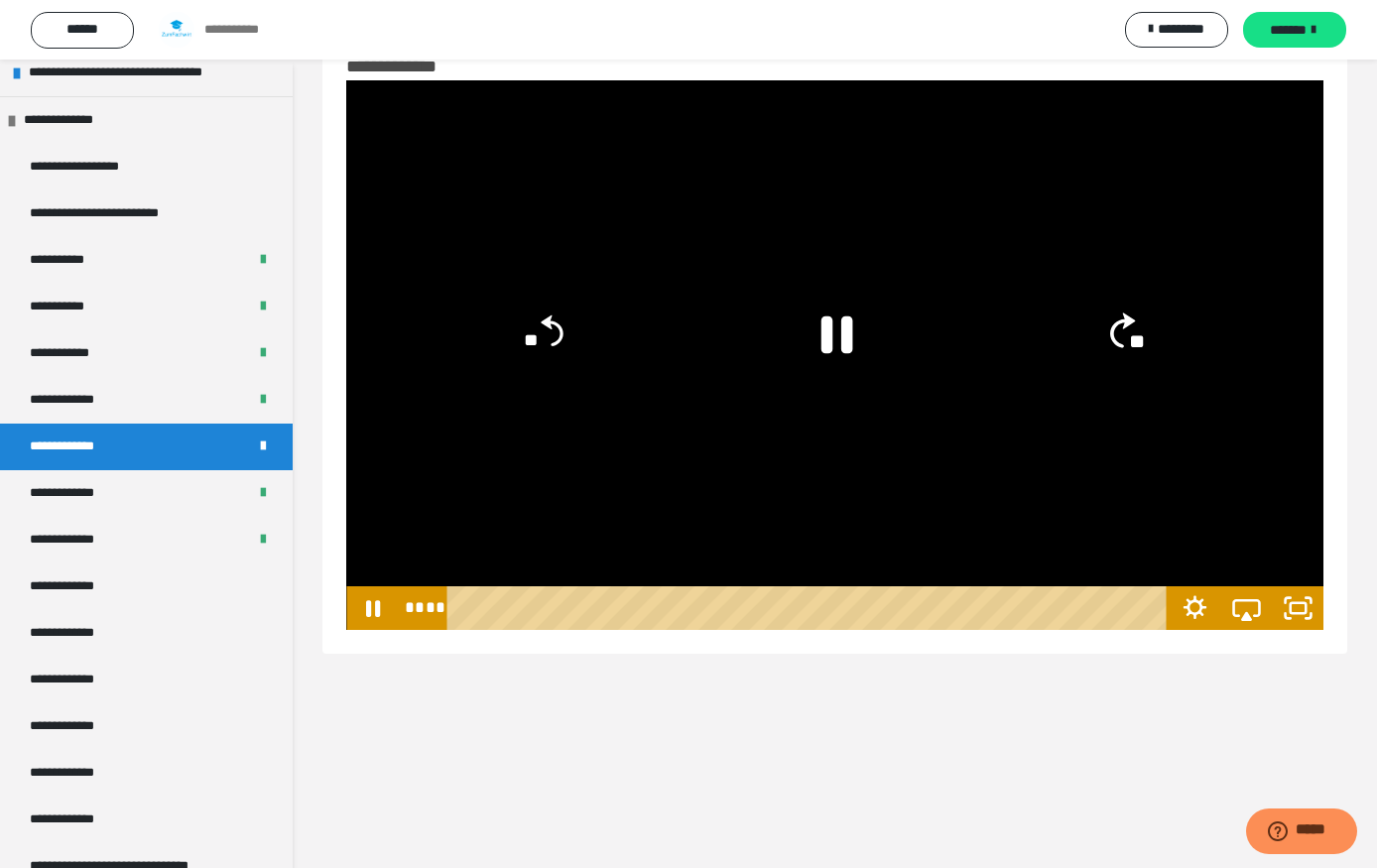 click on "**" 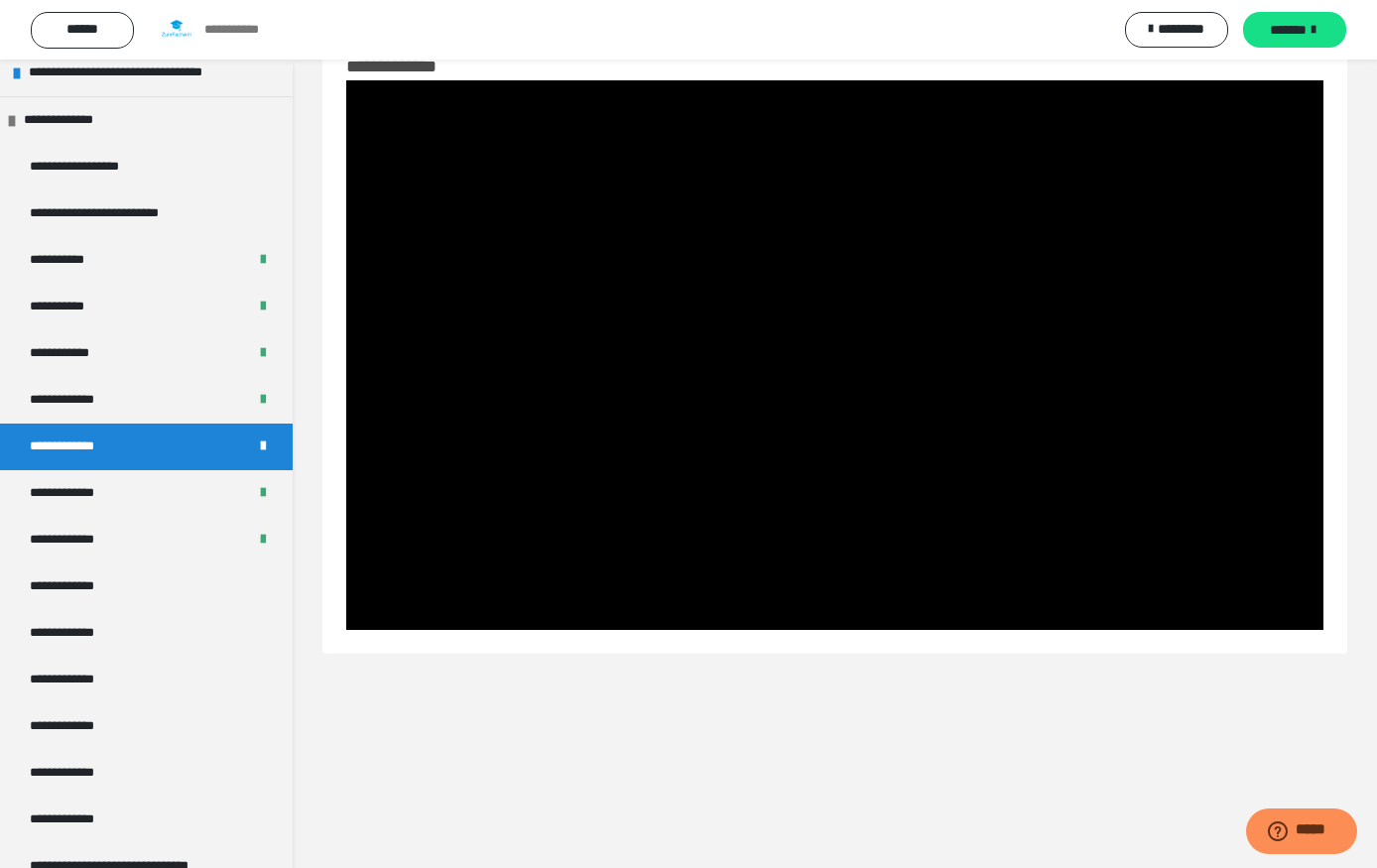click at bounding box center [834, 355] 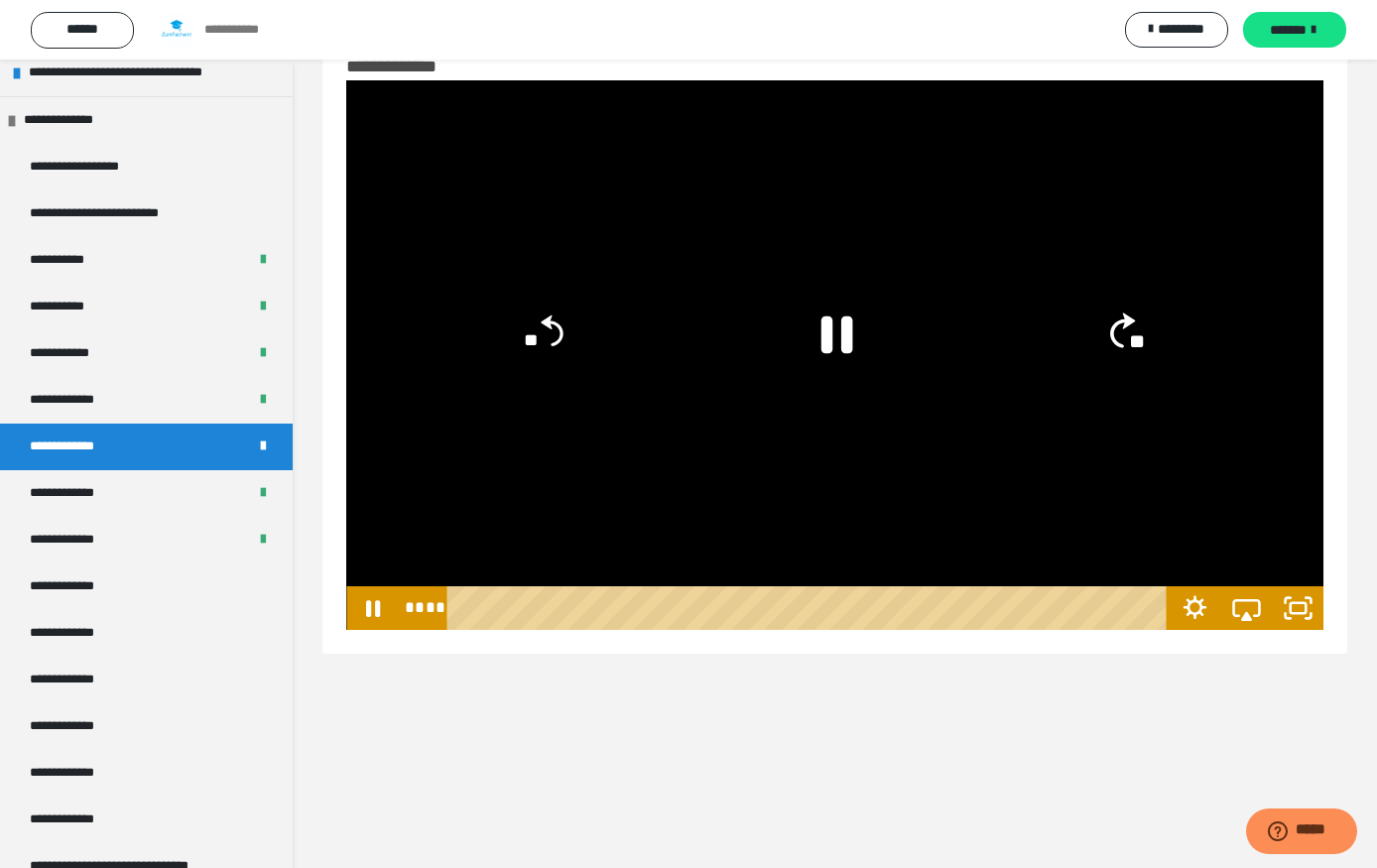 click on "**" 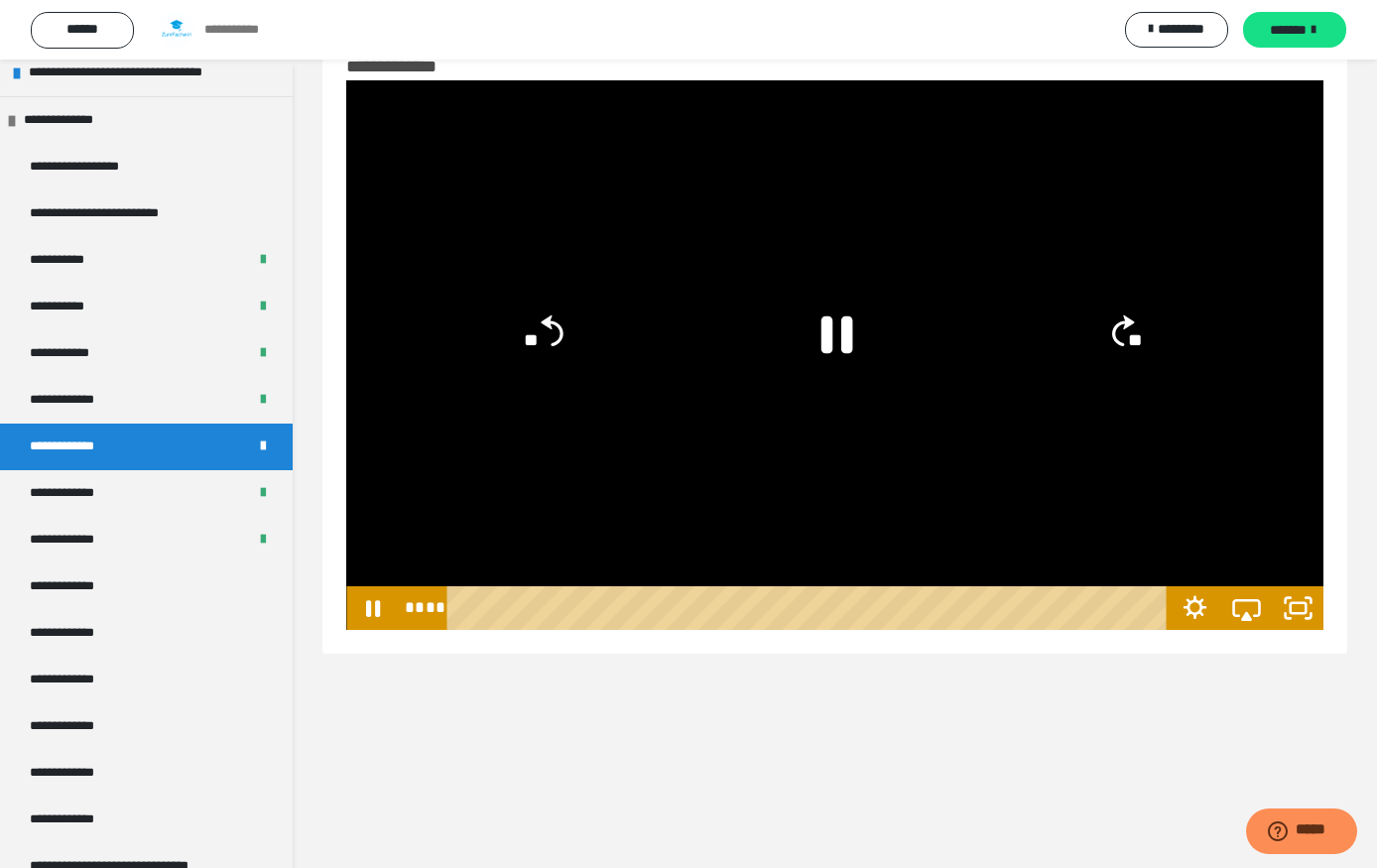 click on "**" 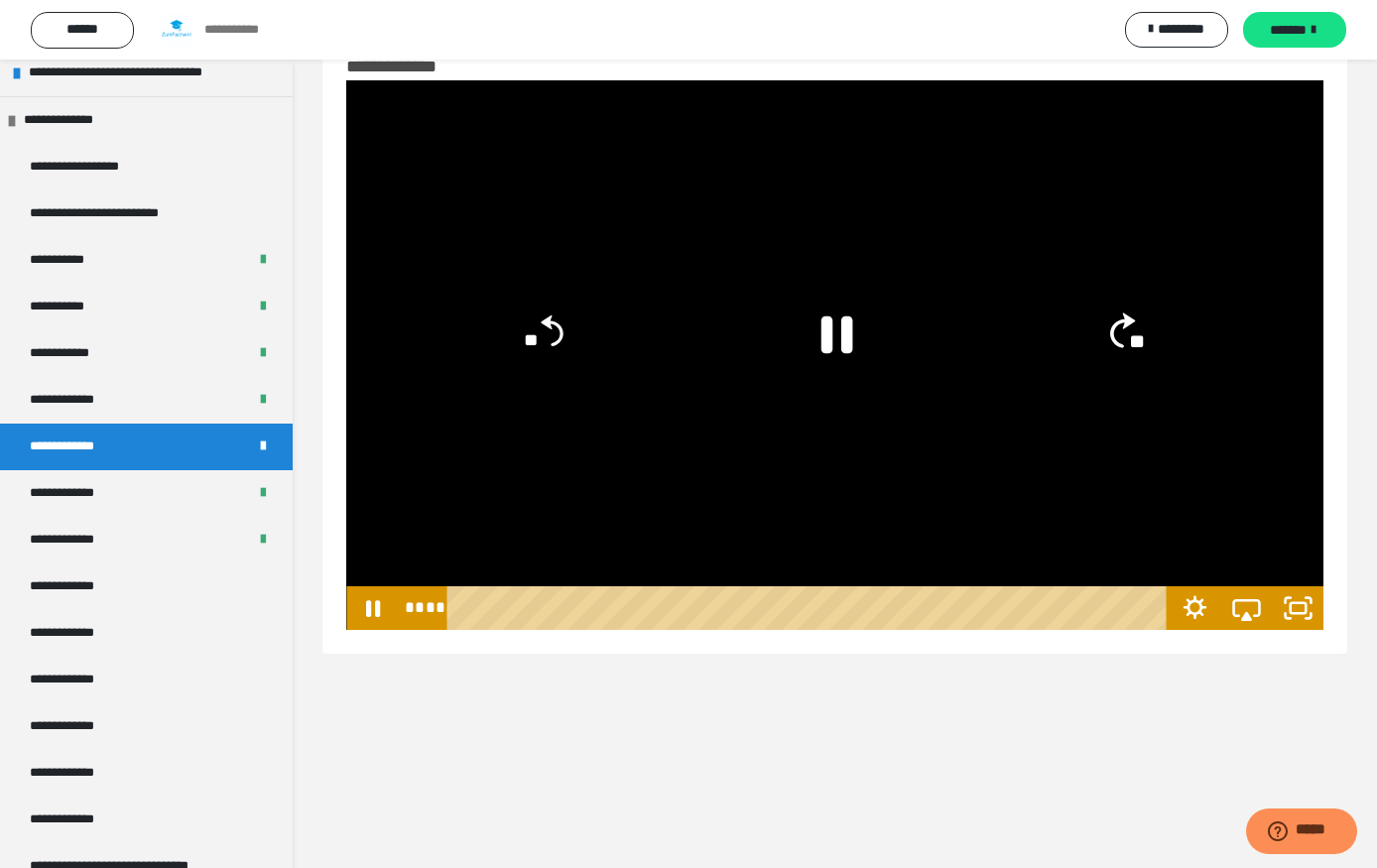 click on "**" 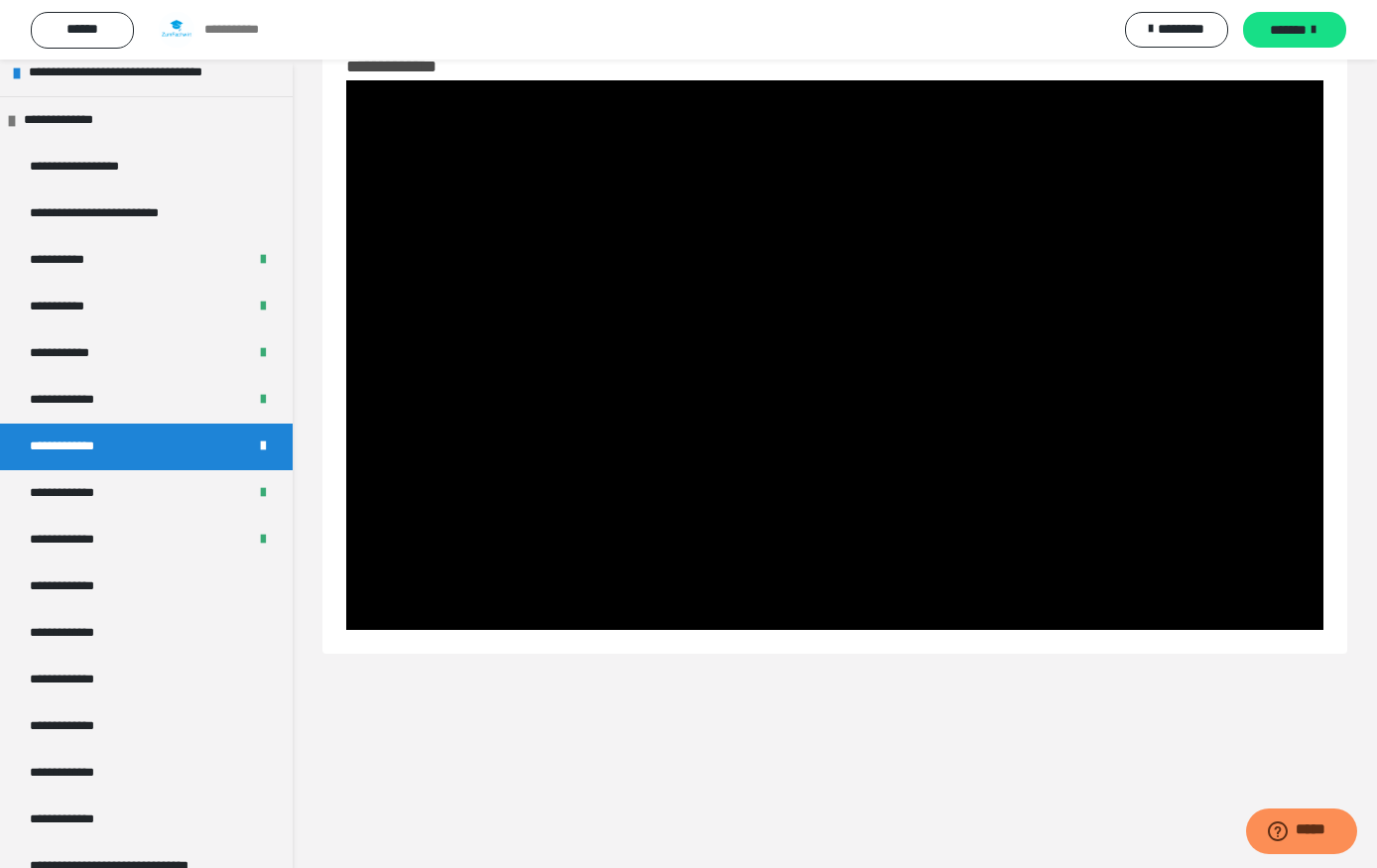 click at bounding box center (834, 355) 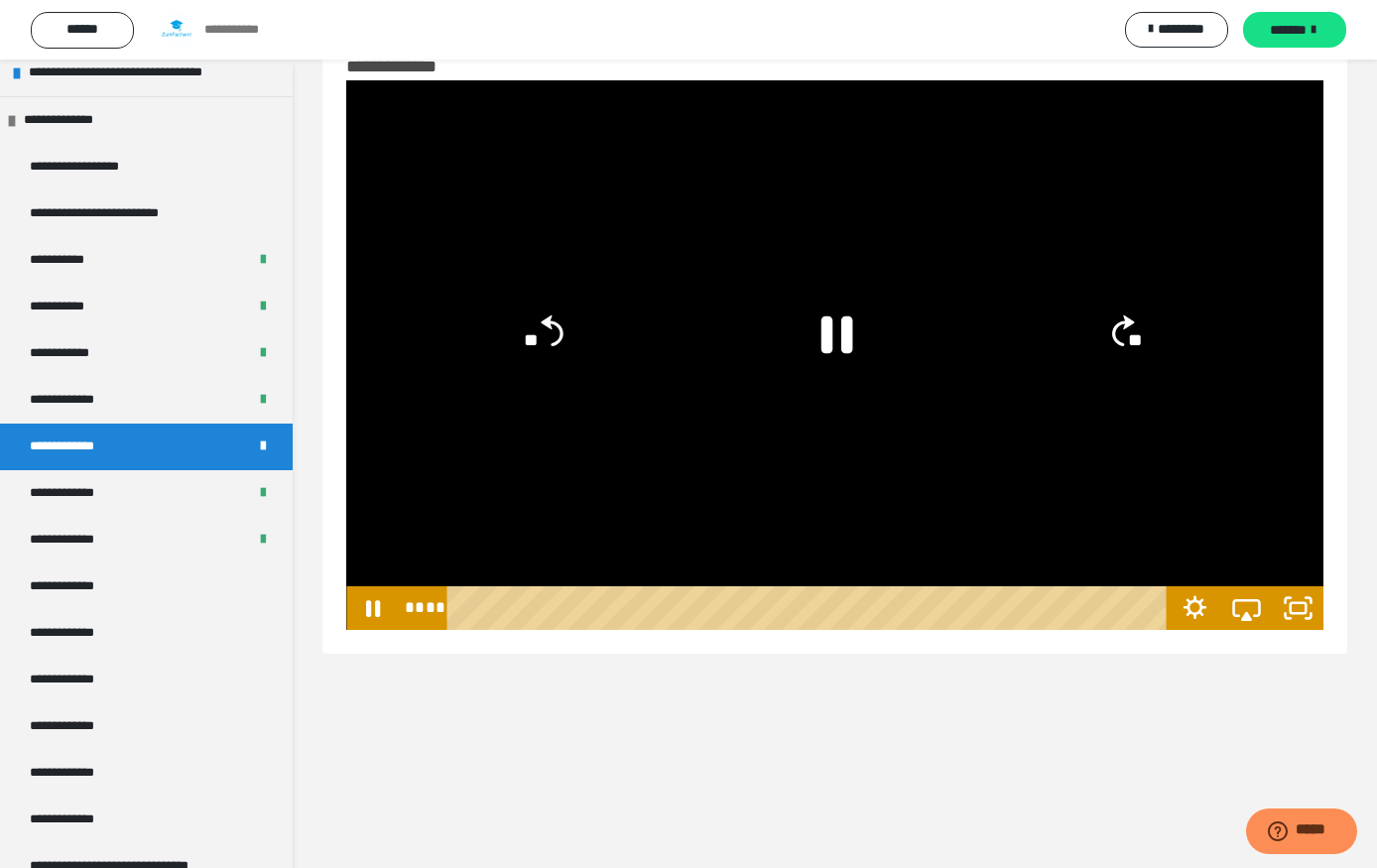 click on "**" 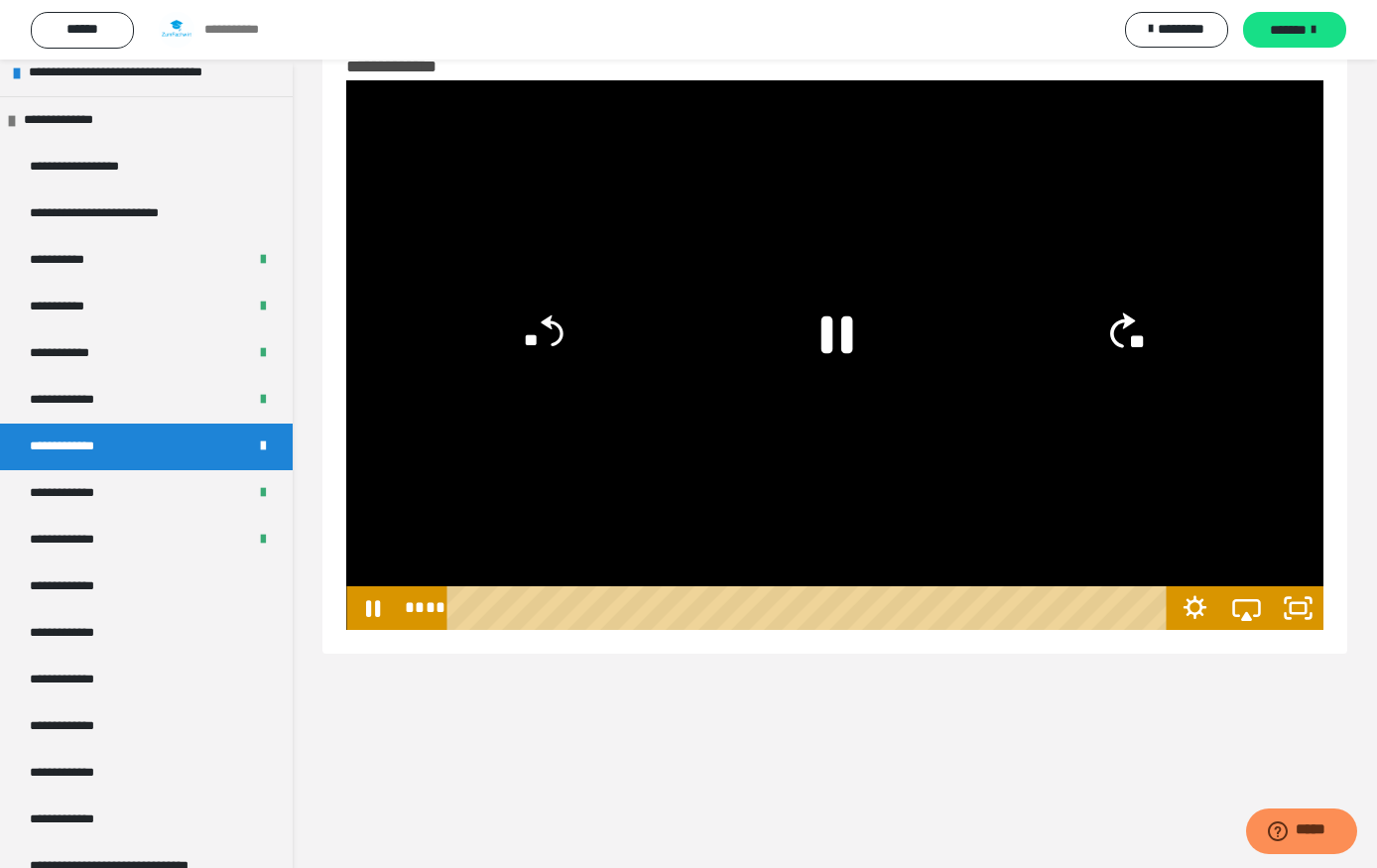 click on "**" 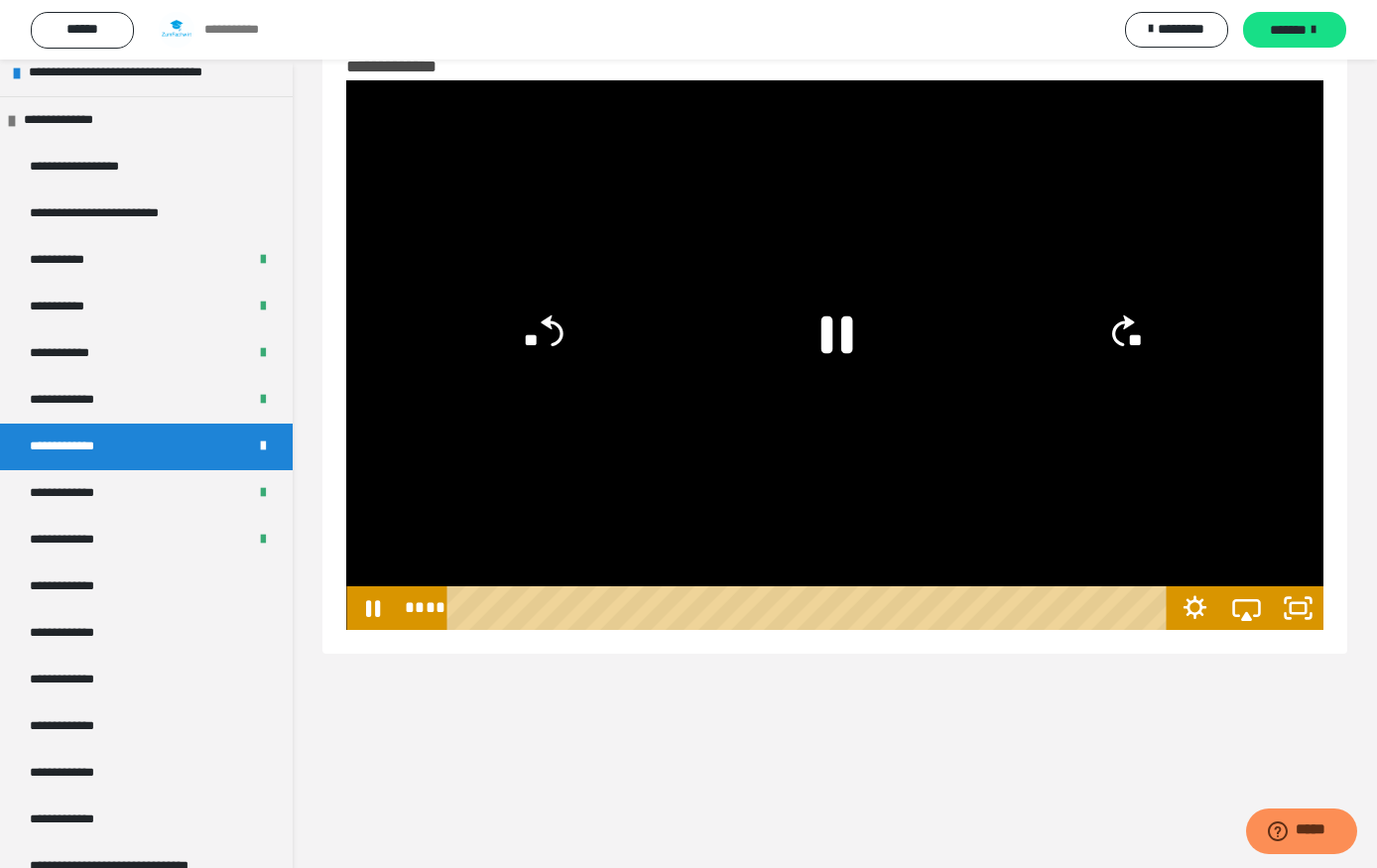 click on "**" 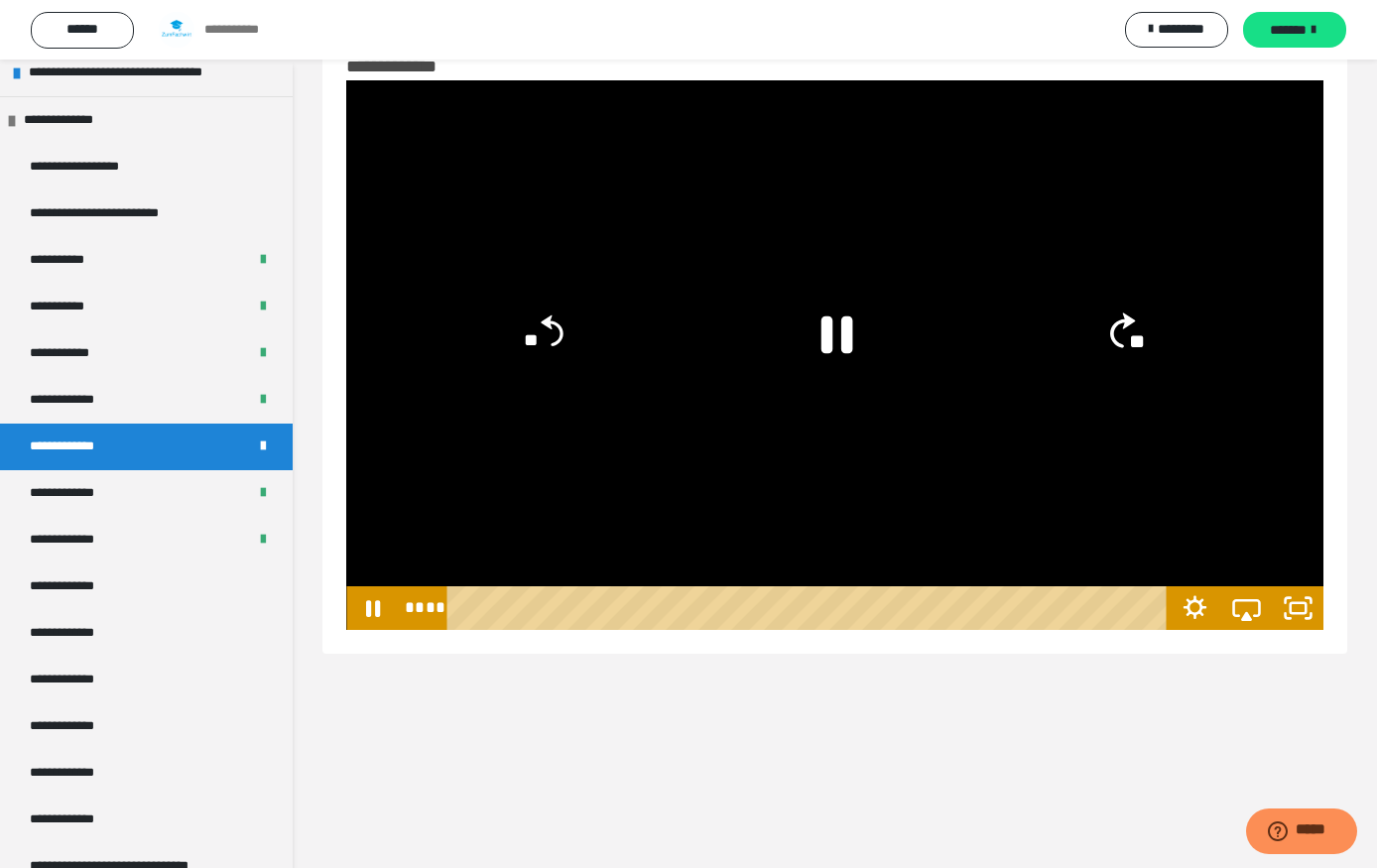 click on "**" 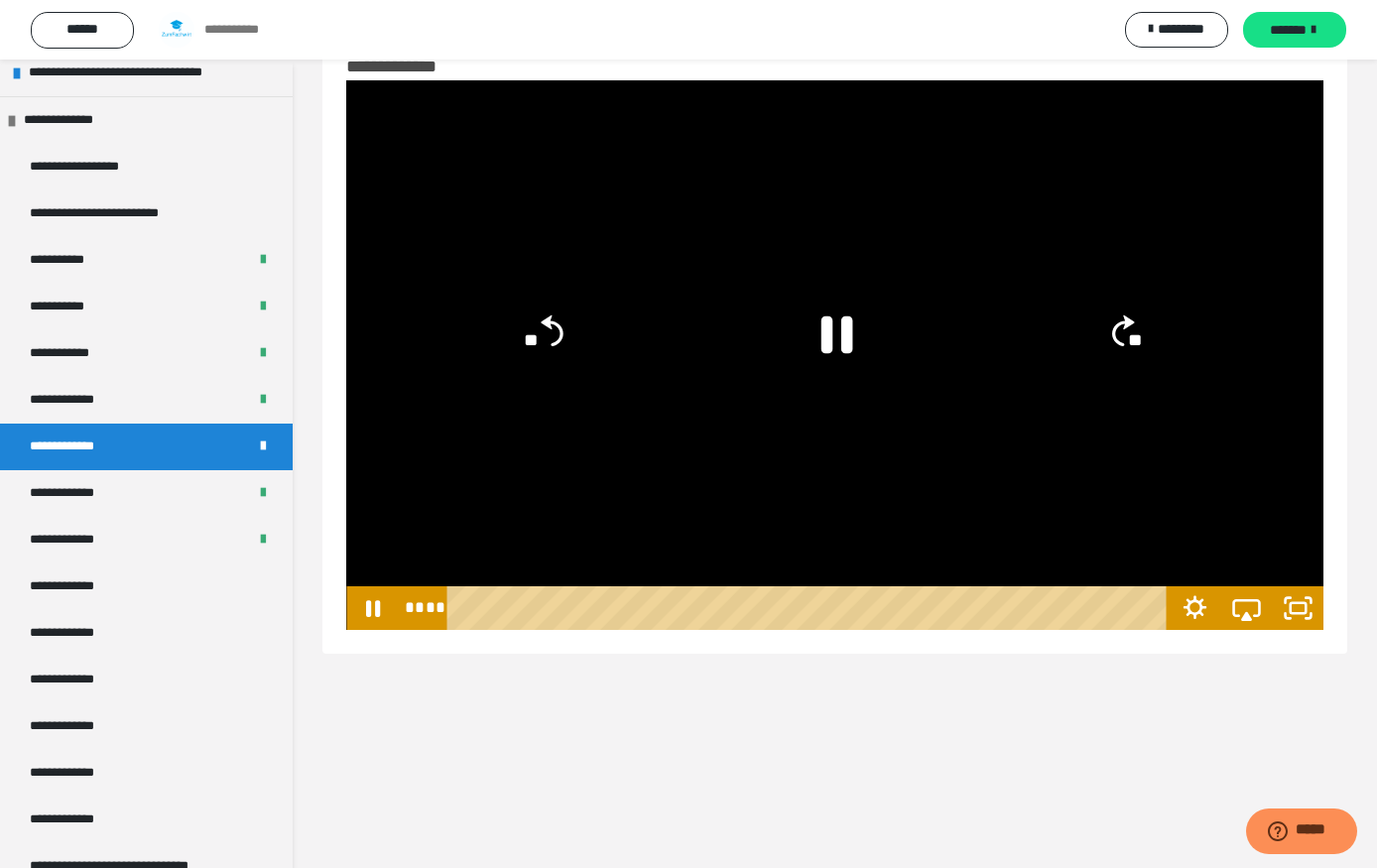 click 